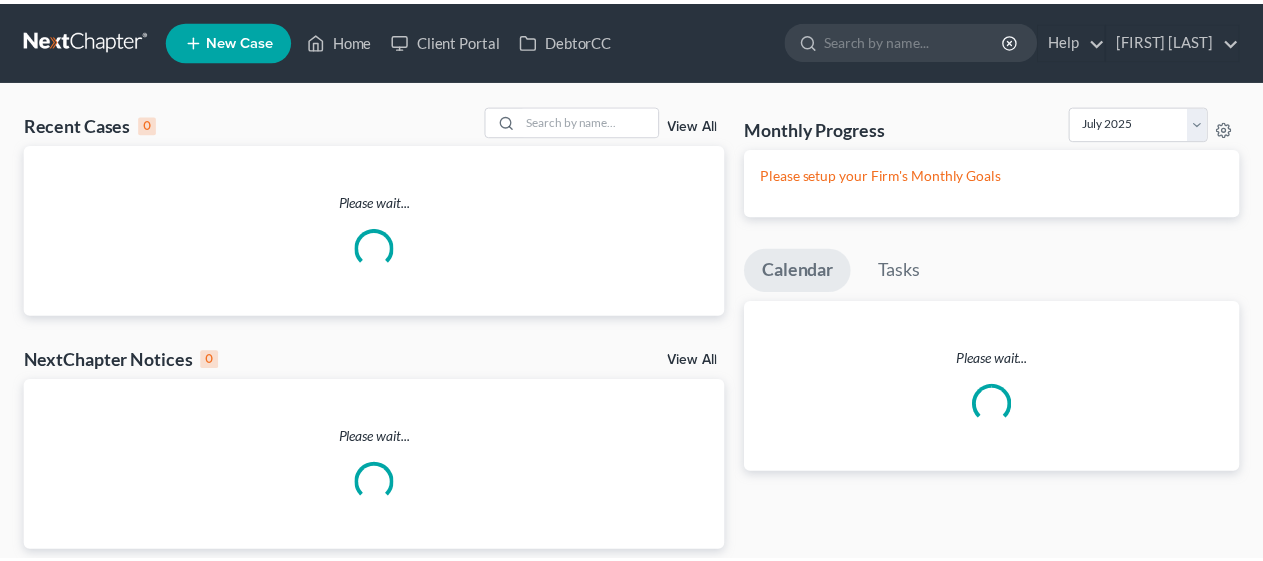 scroll, scrollTop: 0, scrollLeft: 0, axis: both 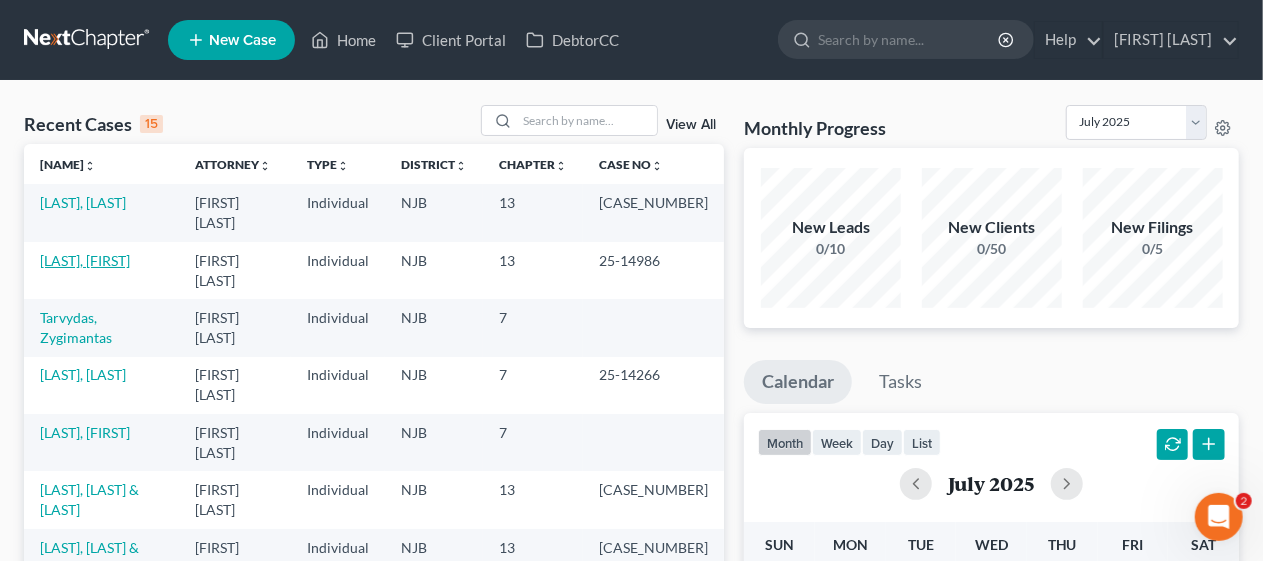 click on "[LAST], [FIRST]" at bounding box center [85, 260] 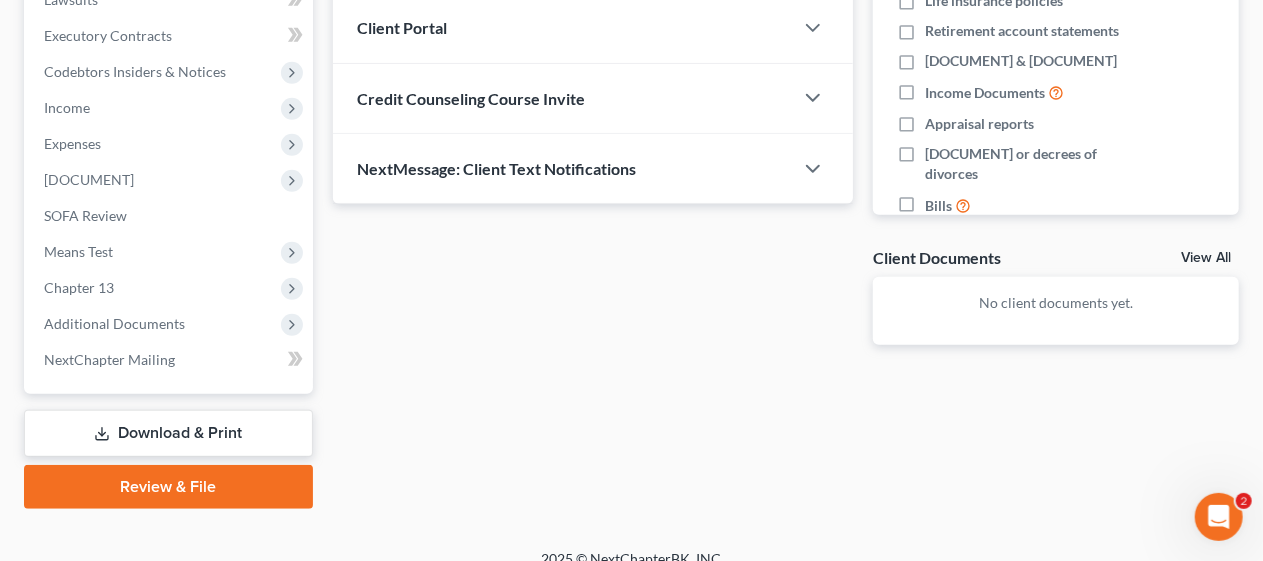 scroll, scrollTop: 571, scrollLeft: 0, axis: vertical 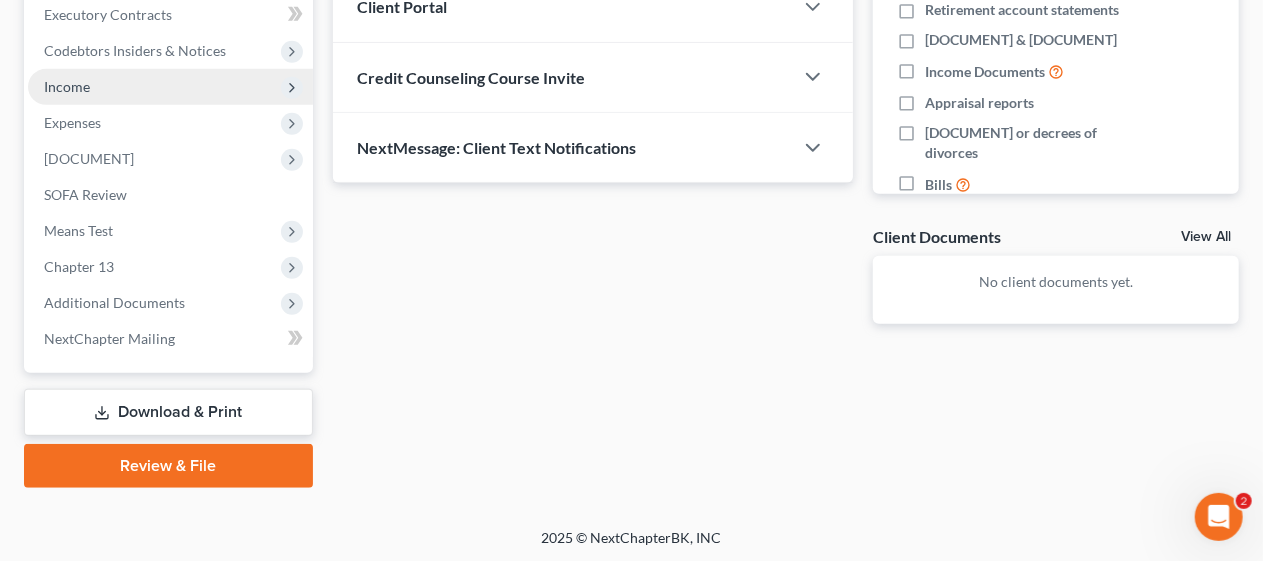 click on "Income" at bounding box center (0, 0) 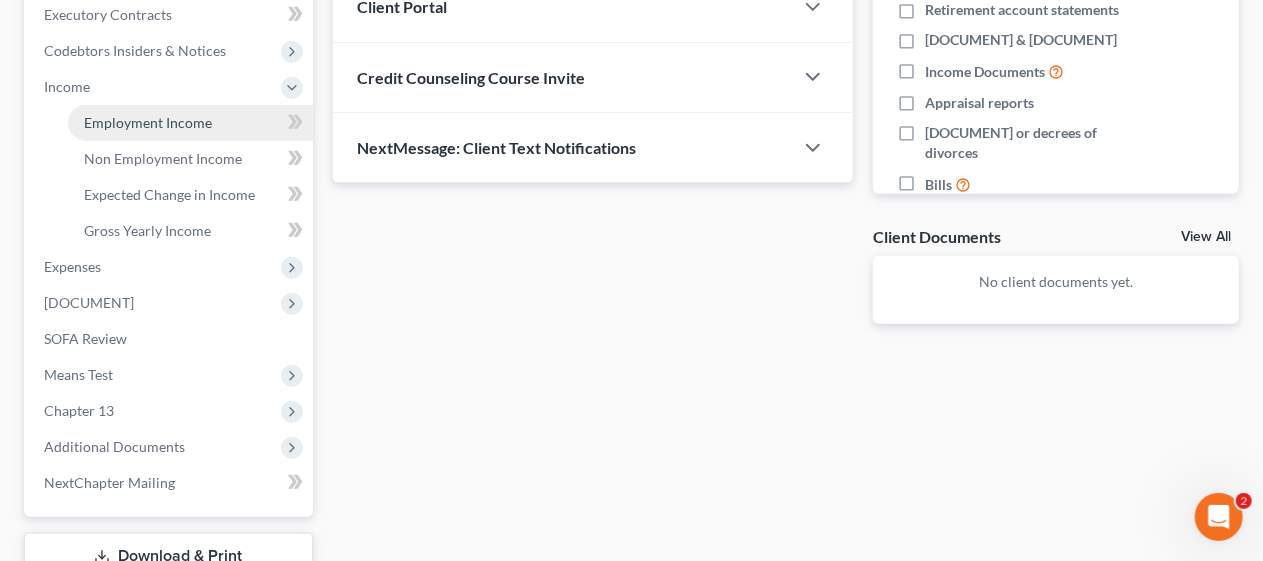click on "Employment Income" at bounding box center (148, 122) 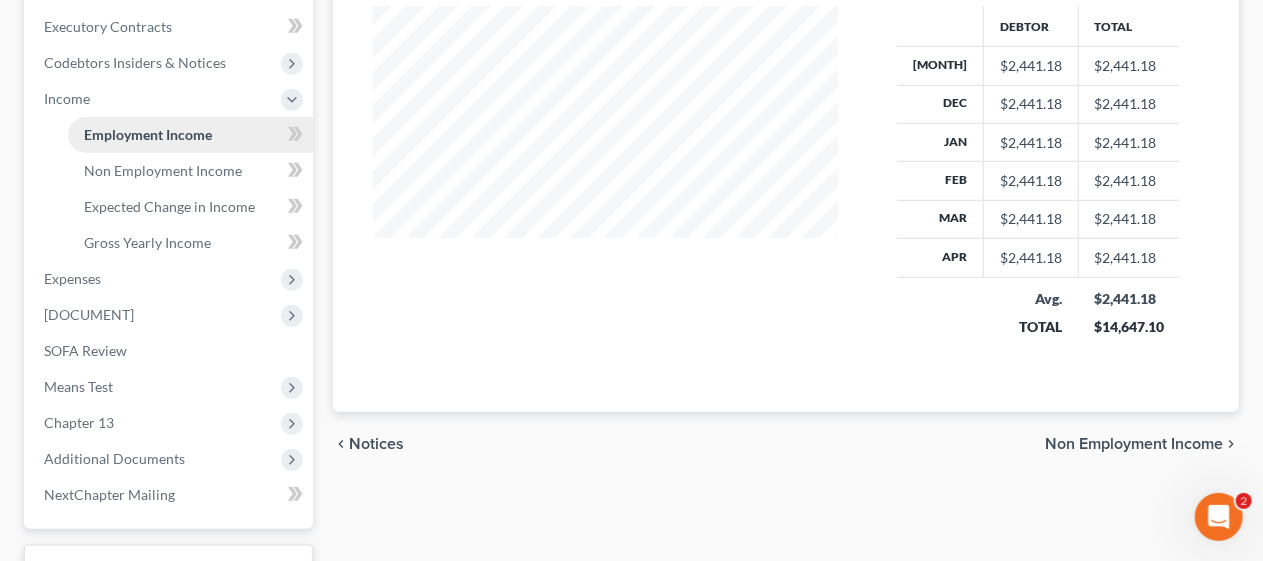 scroll, scrollTop: 0, scrollLeft: 0, axis: both 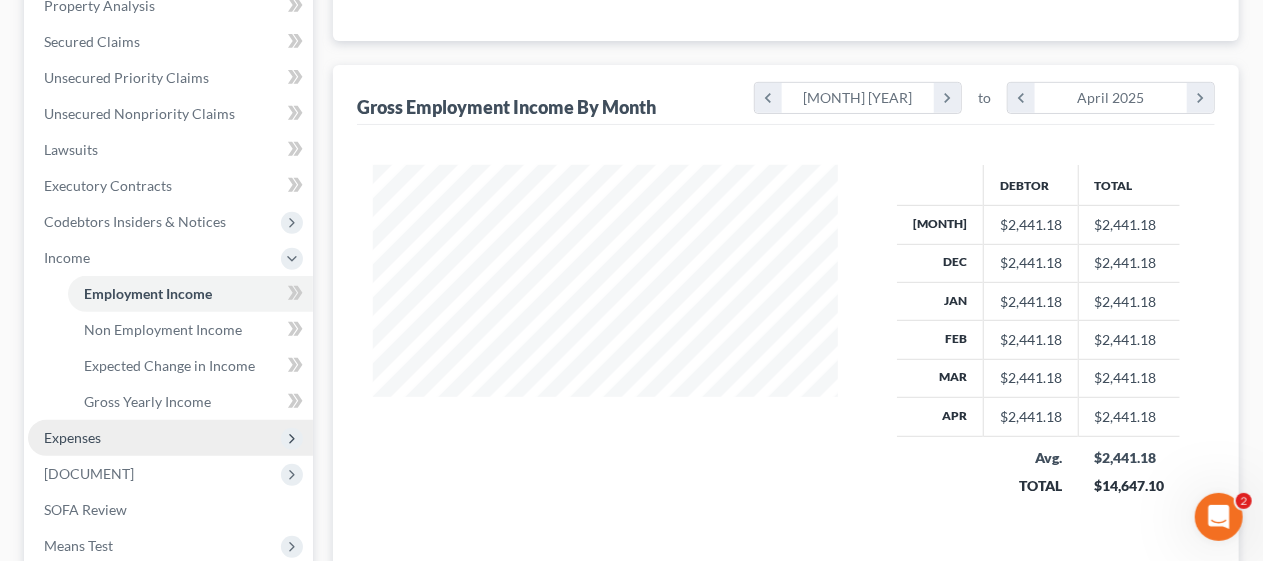 click on "Expenses" at bounding box center [0, 0] 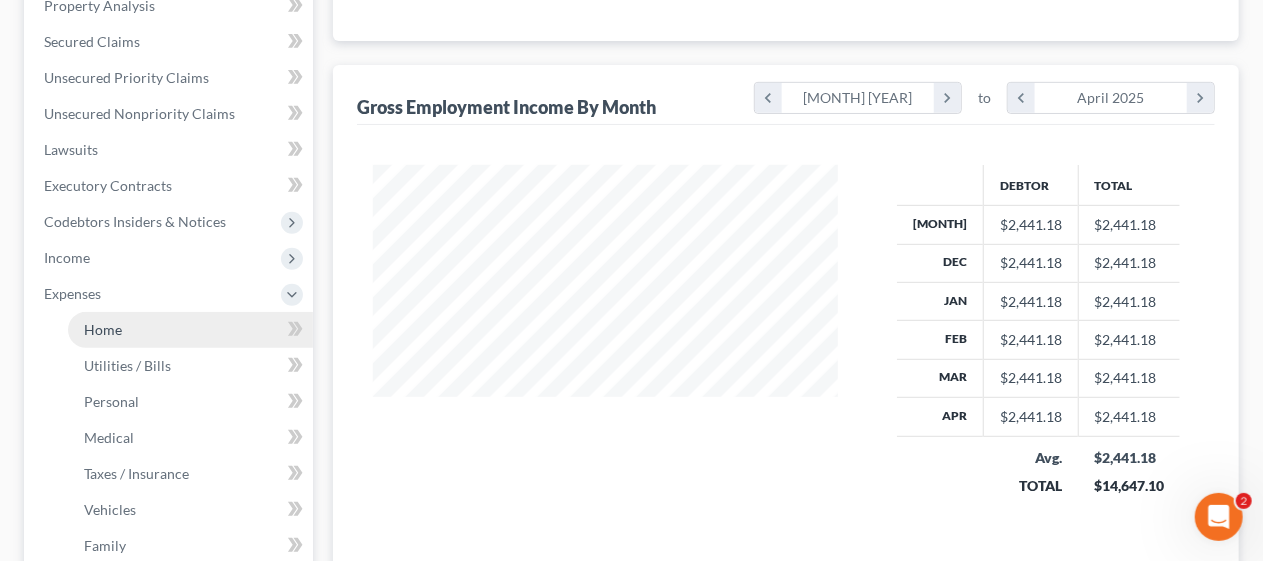 click on "Home" at bounding box center (190, 330) 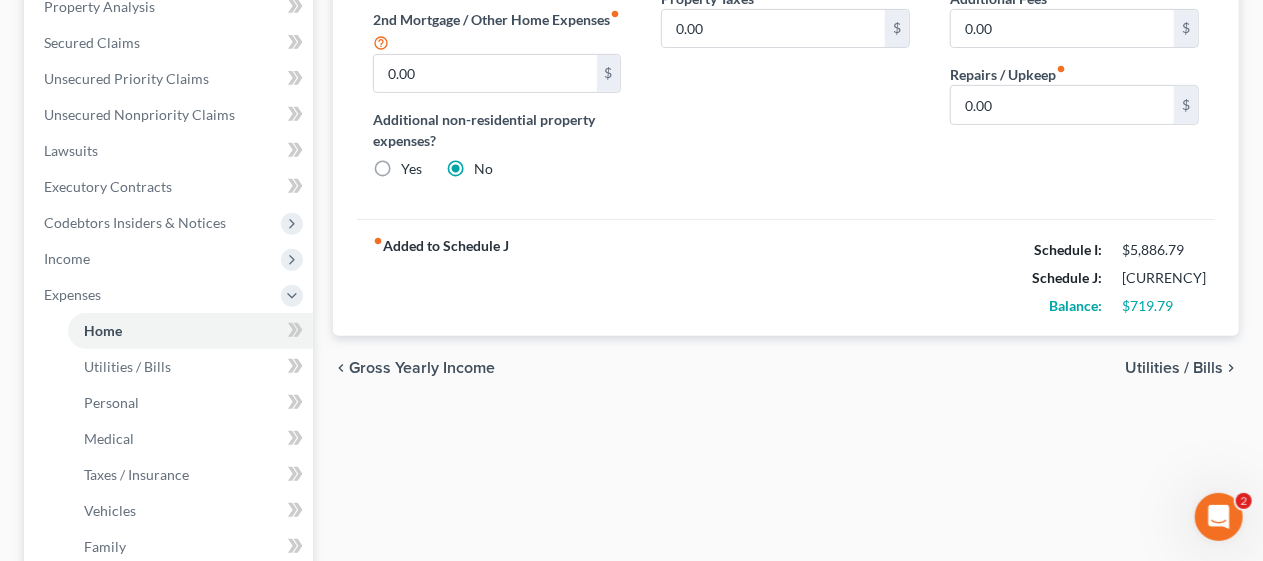 scroll, scrollTop: 400, scrollLeft: 0, axis: vertical 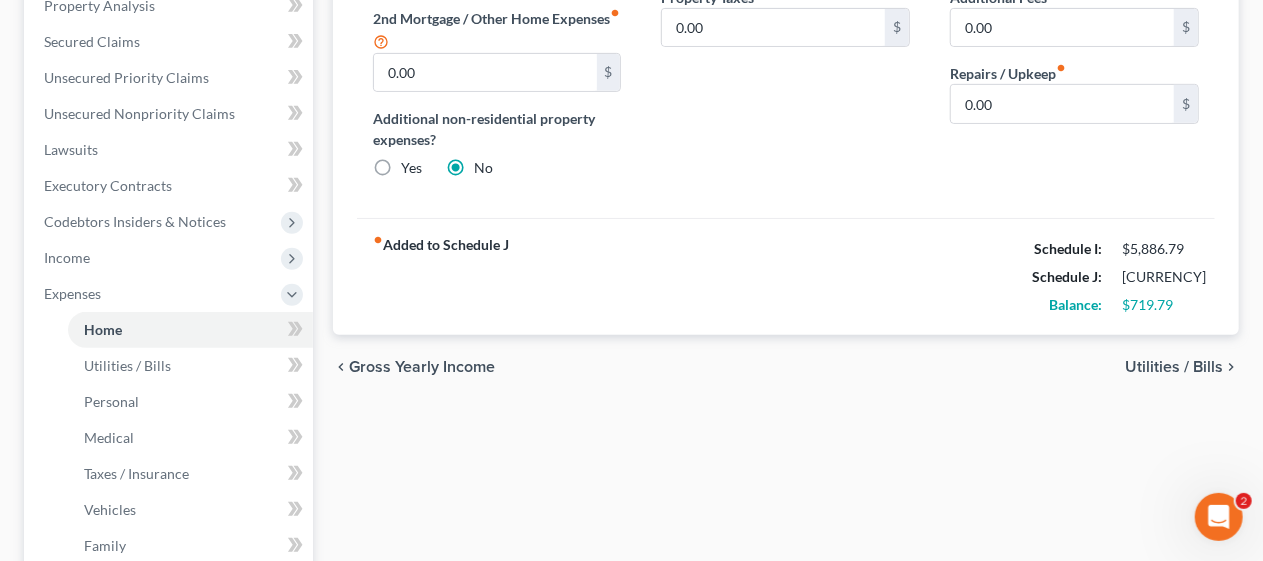 click on "Utilities / Bills" at bounding box center [1174, 367] 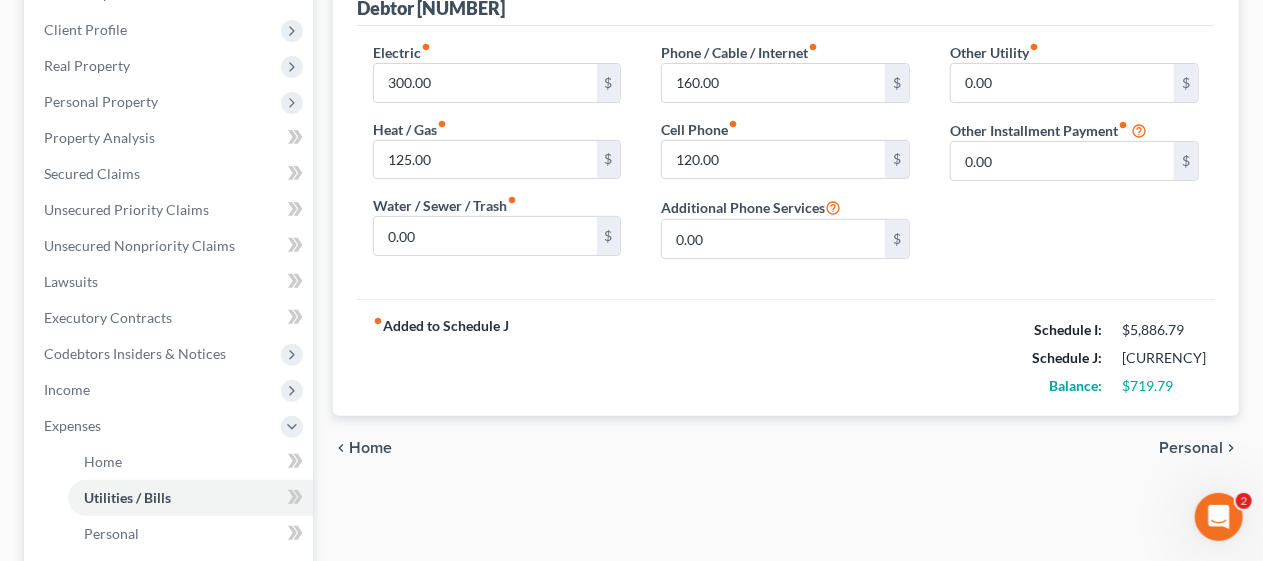 scroll, scrollTop: 300, scrollLeft: 0, axis: vertical 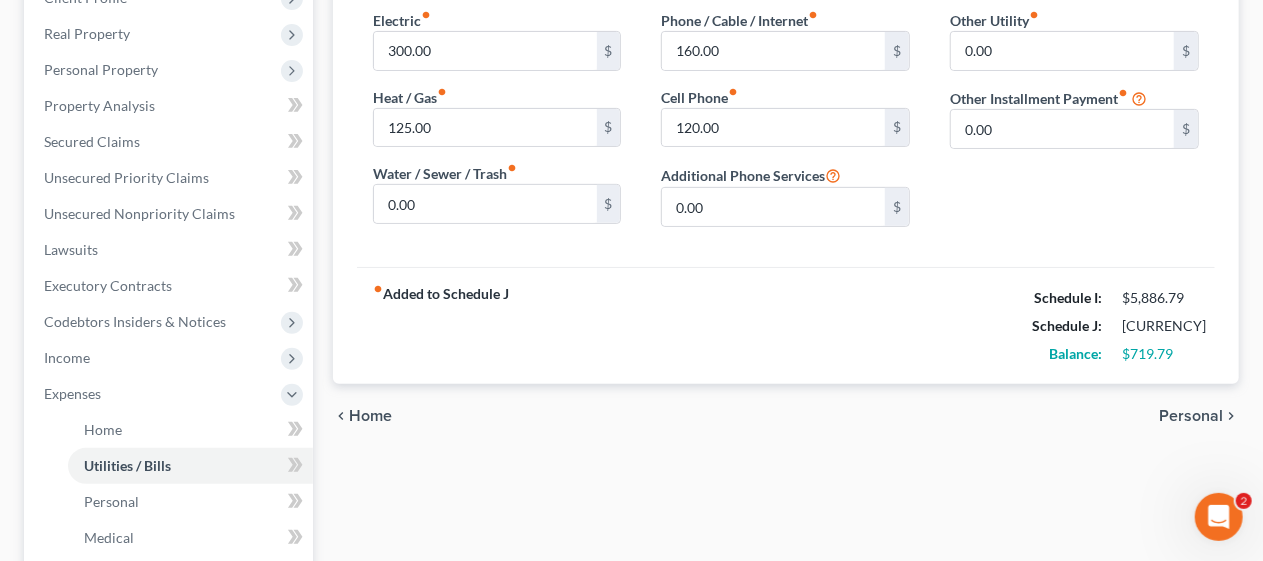 click on "Personal" at bounding box center [1191, 416] 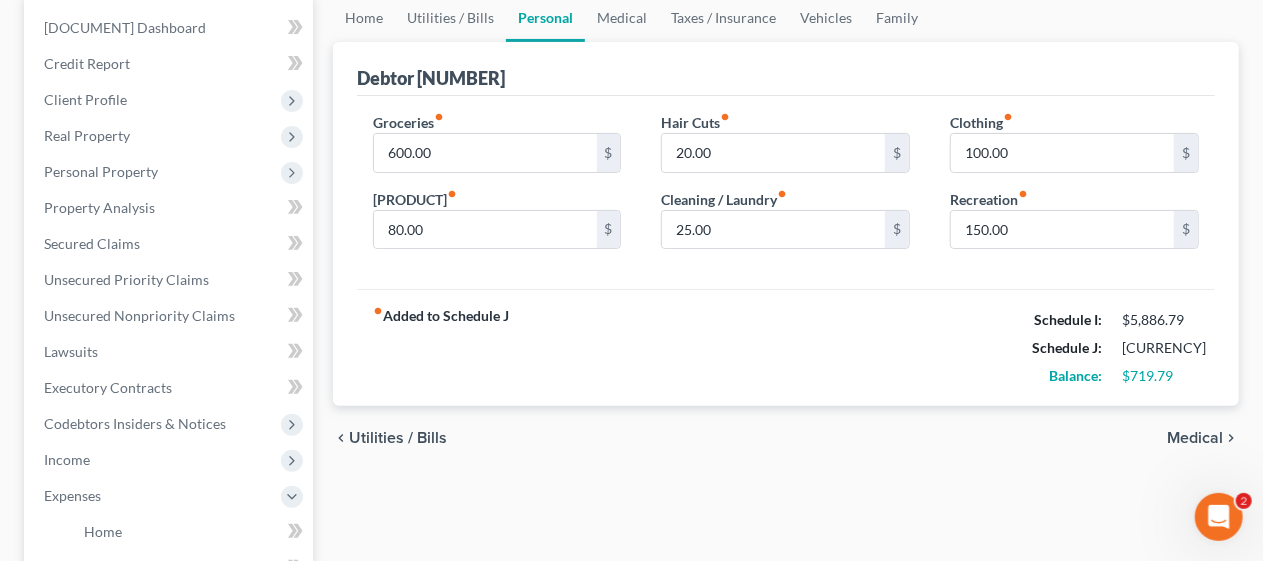 scroll, scrollTop: 200, scrollLeft: 0, axis: vertical 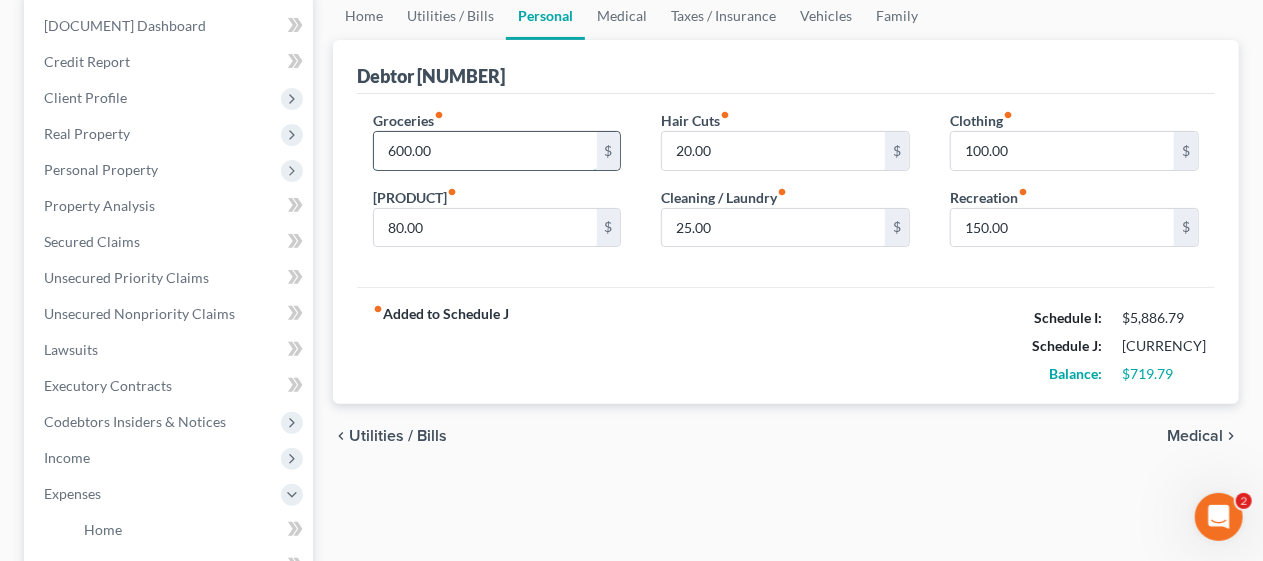 click on "600.00" at bounding box center (485, 151) 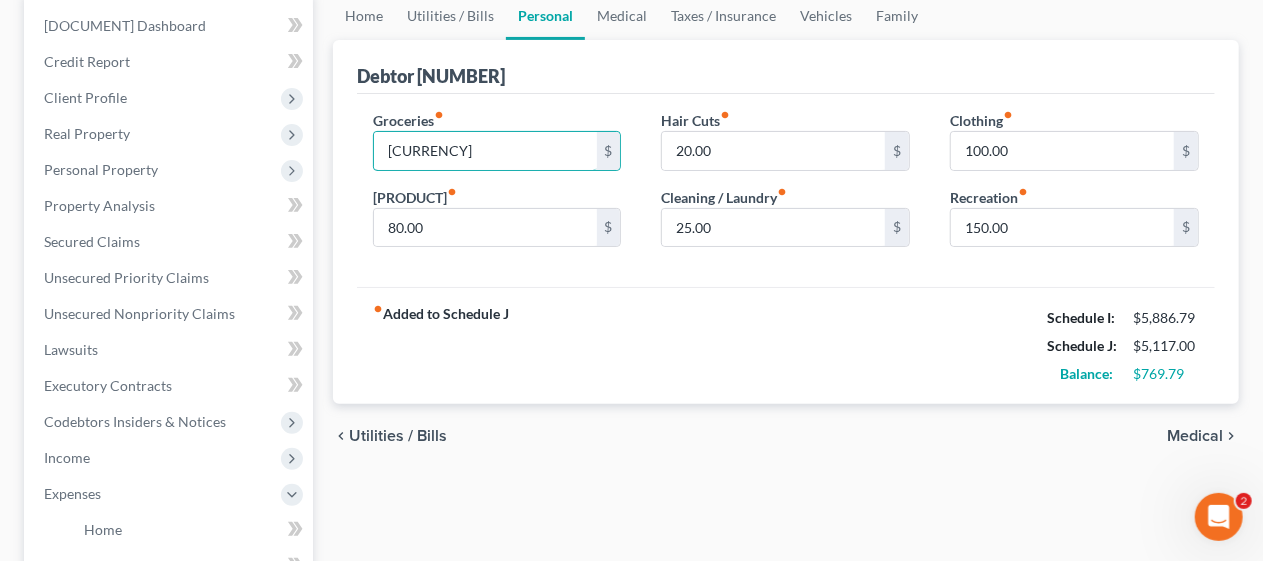 type on "[CURRENCY]" 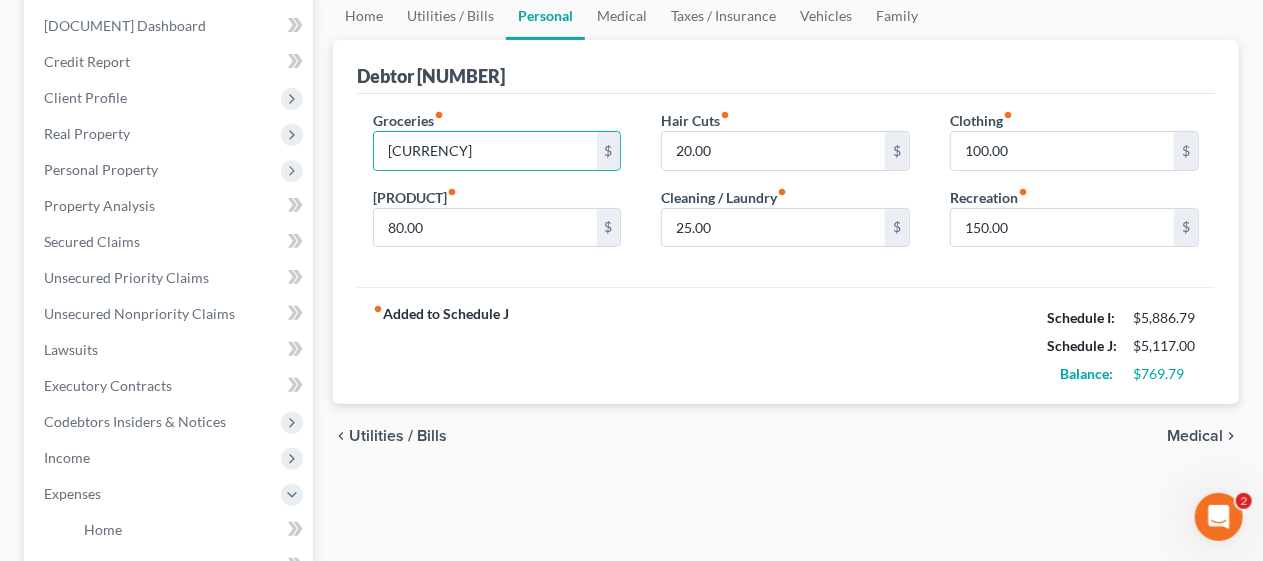 click on "fiber_manual_record  Added to Schedule J Schedule I: [CURRENCY] Schedule J: [CURRENCY] Balance: [CURRENCY]" at bounding box center (786, 345) 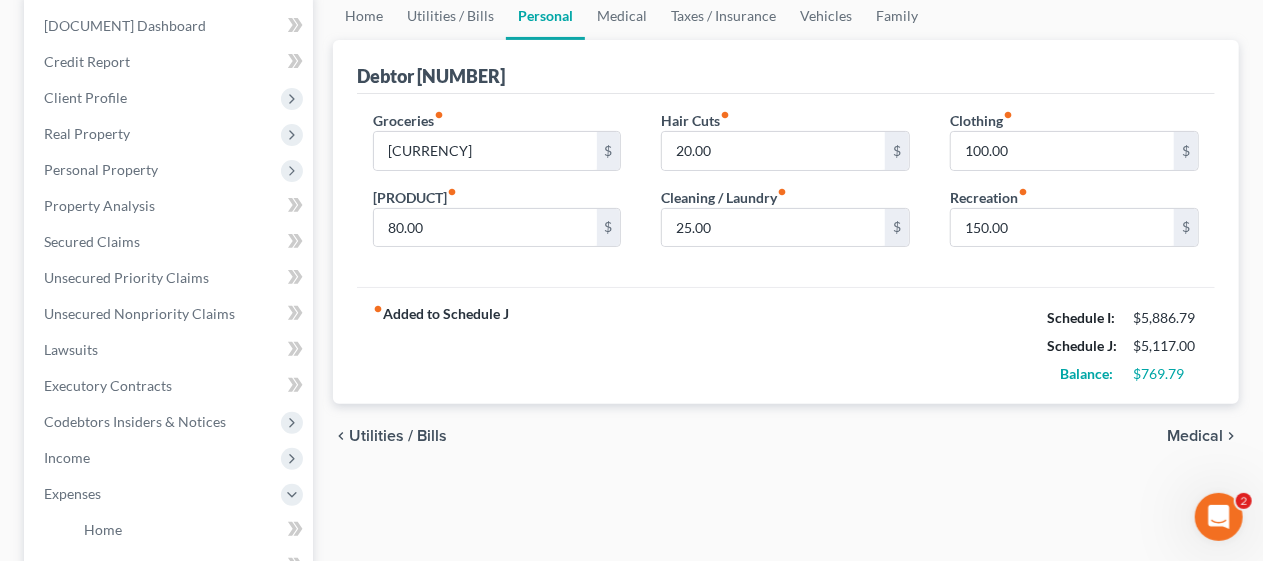 click on "Medical" at bounding box center (1195, 436) 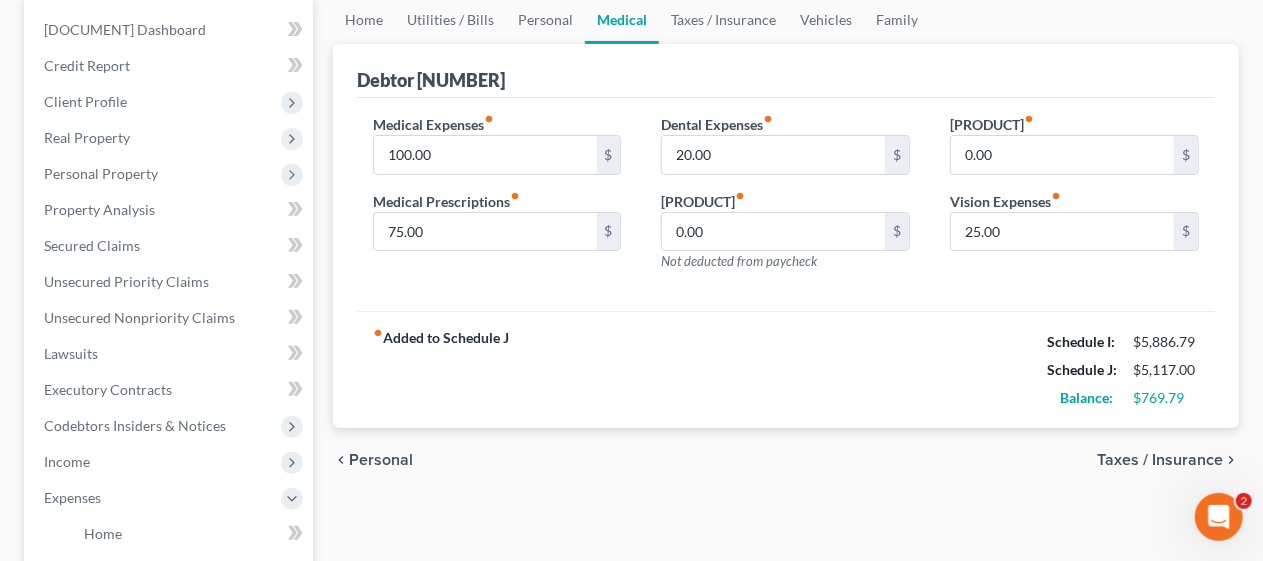 scroll, scrollTop: 200, scrollLeft: 0, axis: vertical 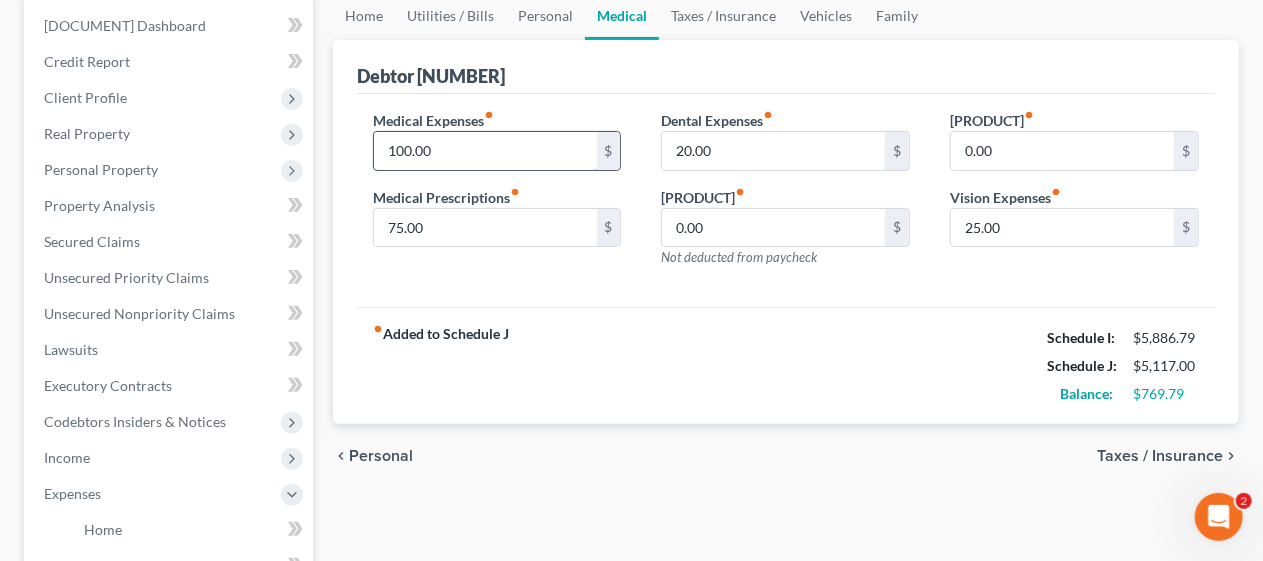 click on "100.00" at bounding box center (485, 151) 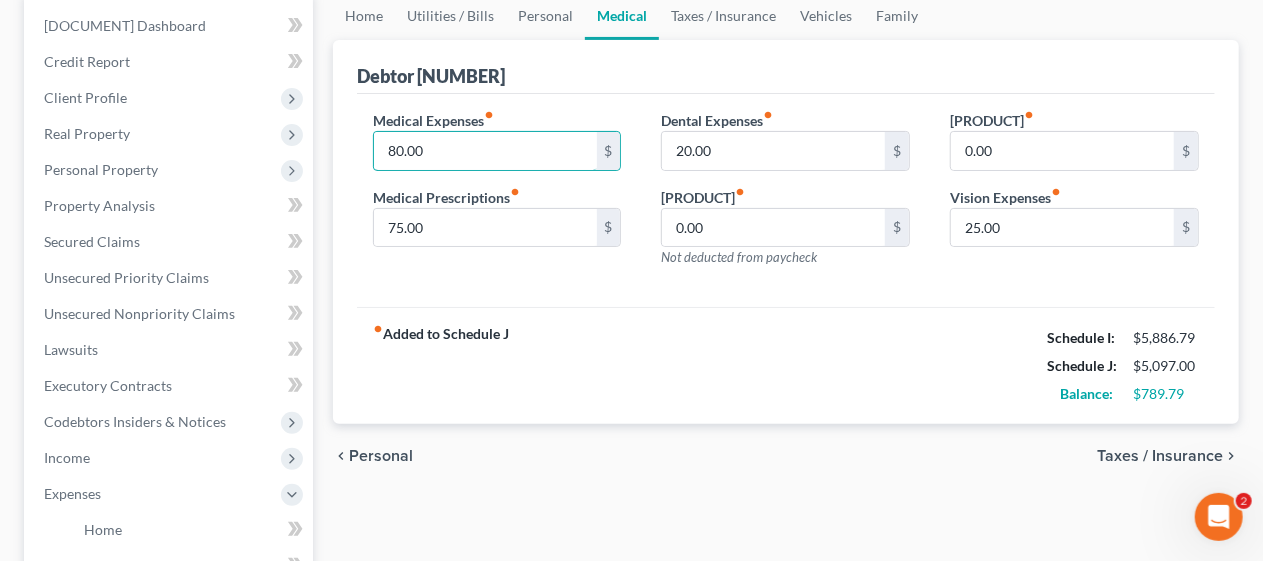 type on "80.00" 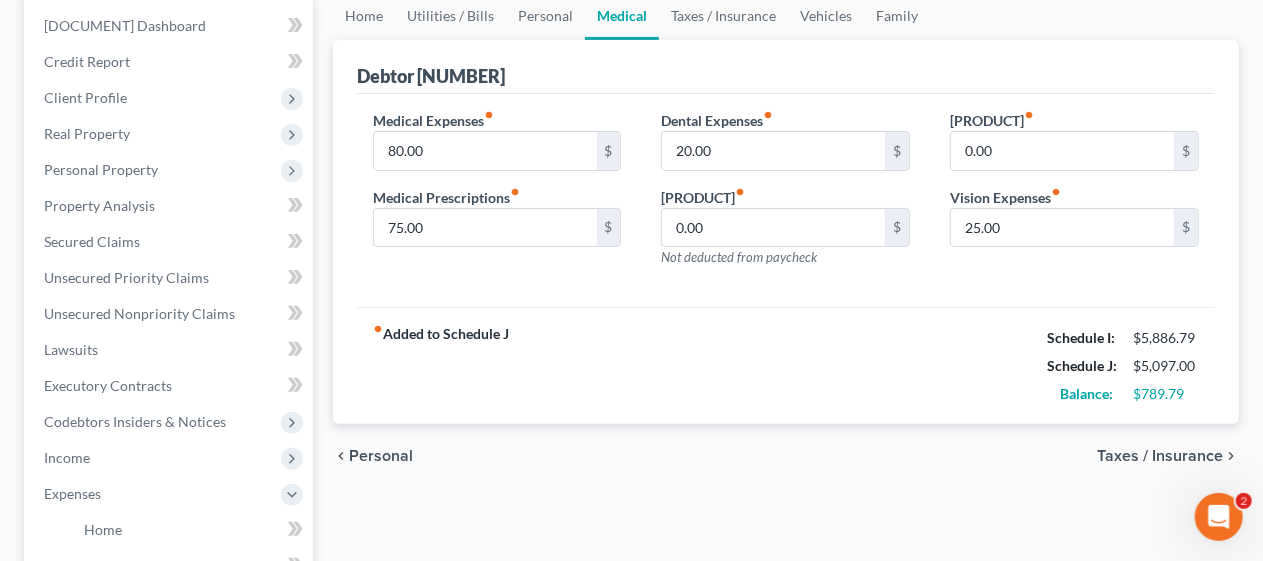 click on "Added to Schedule J Schedule I: [CURRENCY] Schedule J: [CURRENCY] Balance: [CURRENCY]" at bounding box center [786, 365] 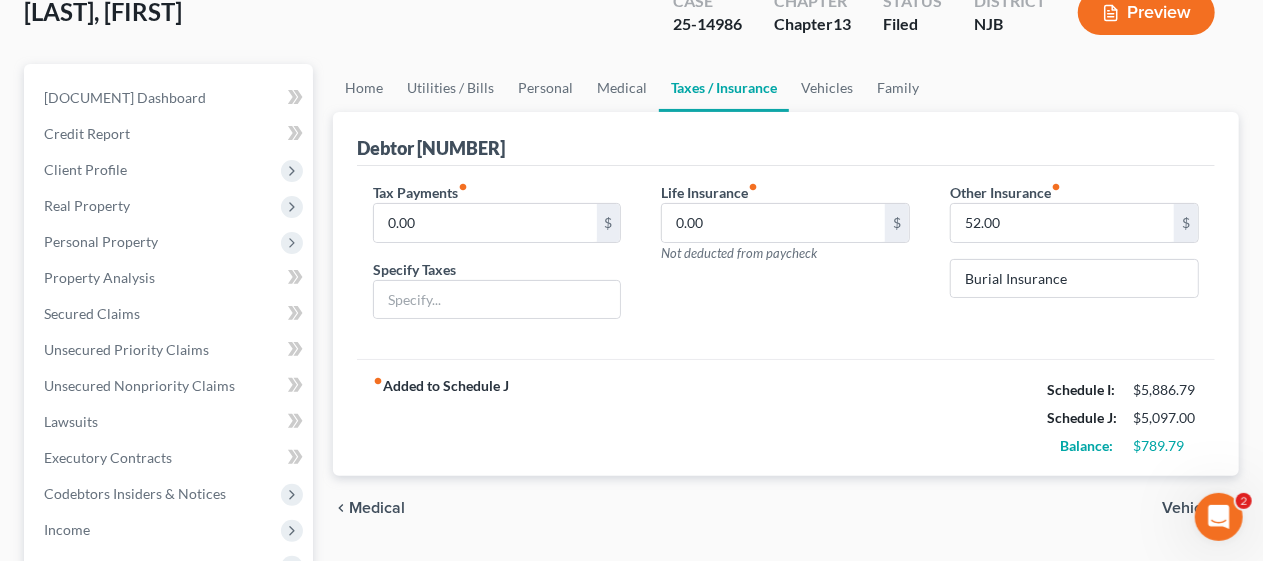 scroll, scrollTop: 200, scrollLeft: 0, axis: vertical 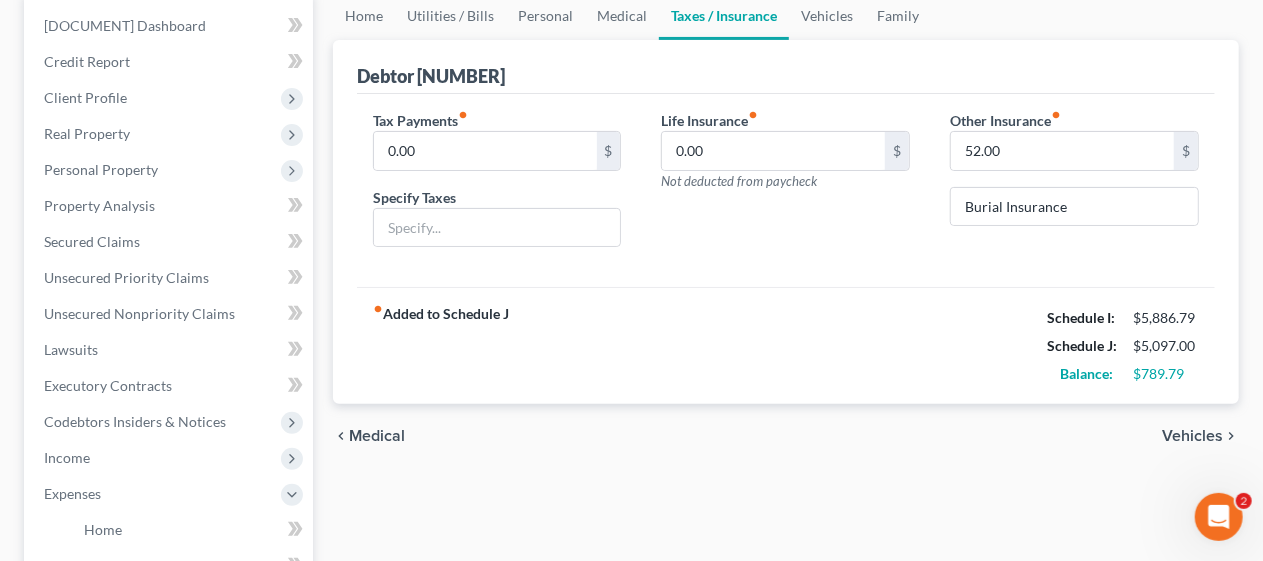 click on "Vehicles" at bounding box center (1192, 436) 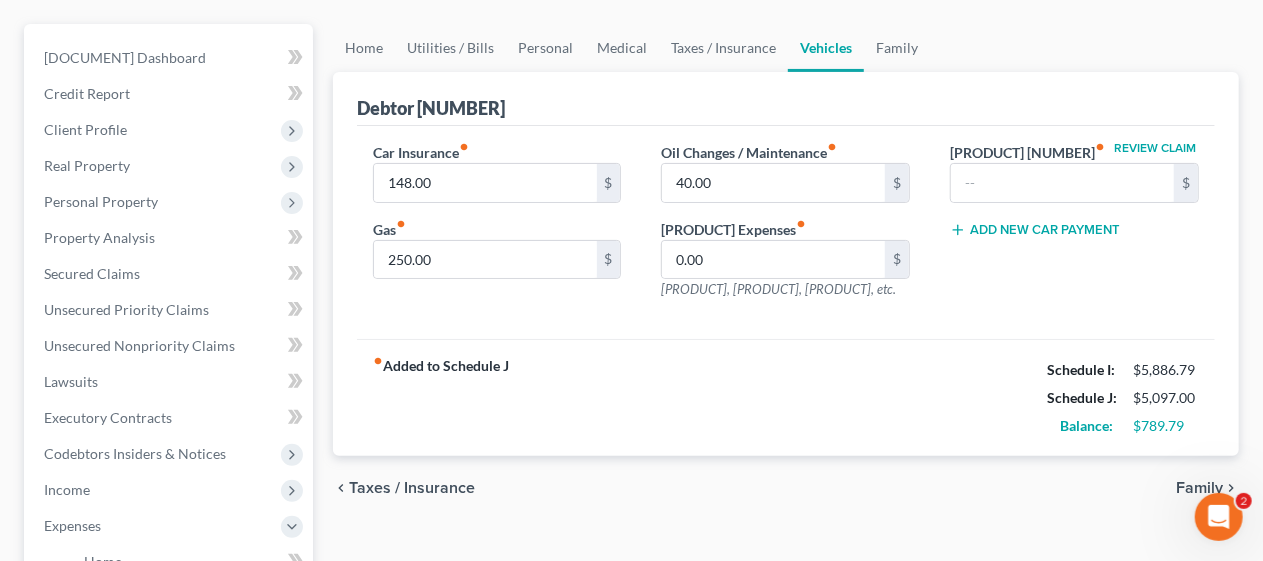 scroll, scrollTop: 200, scrollLeft: 0, axis: vertical 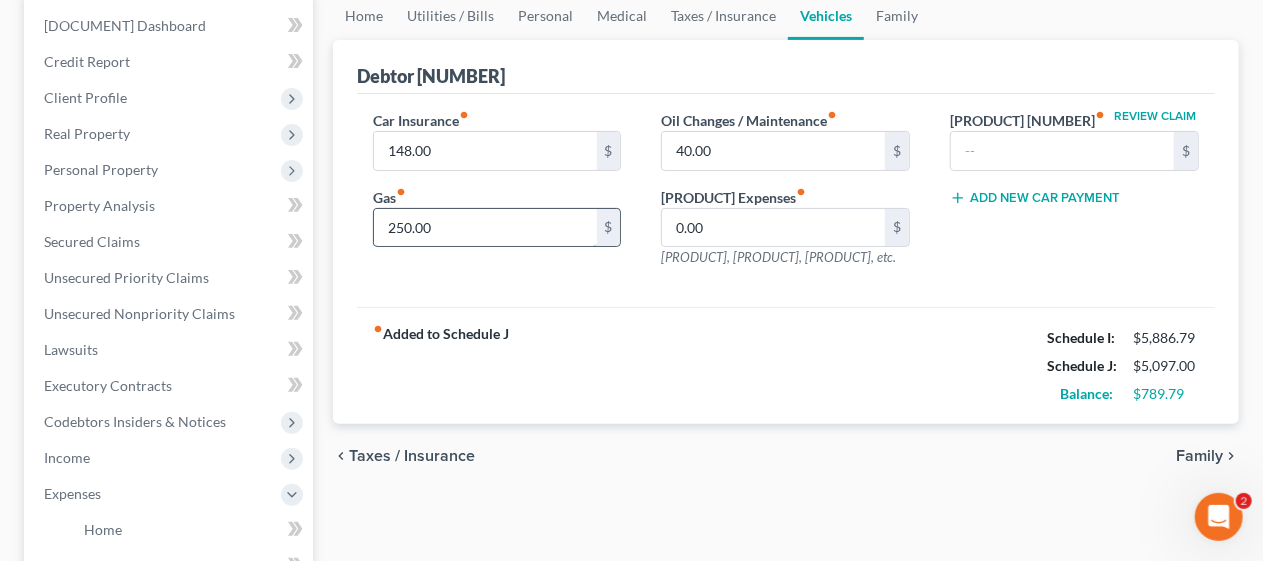 click on "250.00" at bounding box center [485, 228] 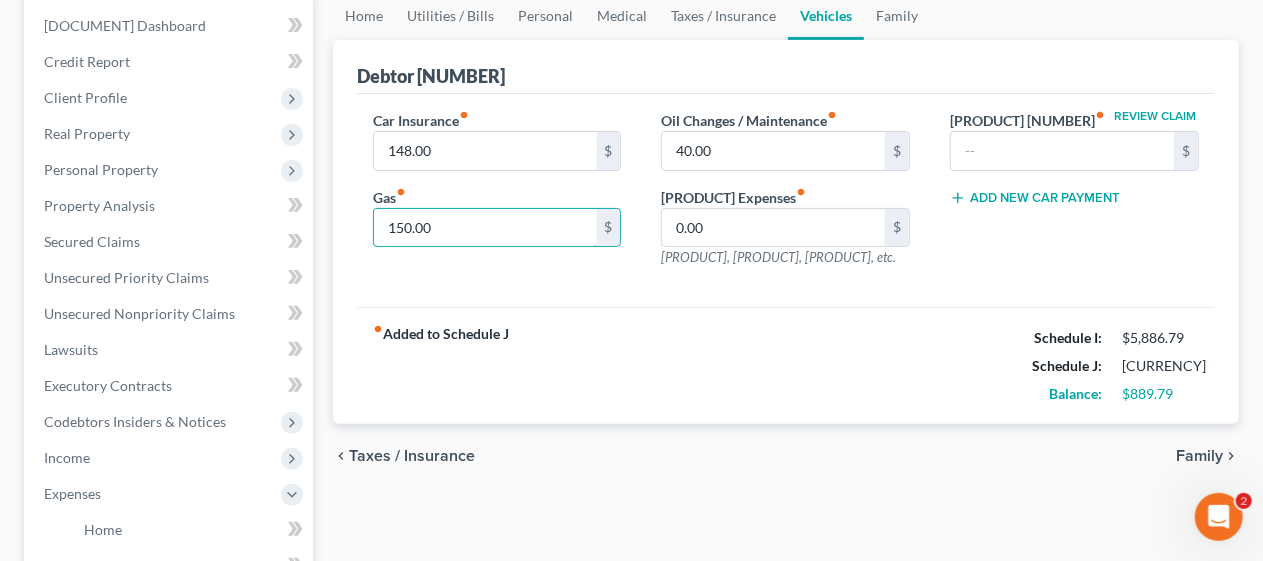 type on "150.00" 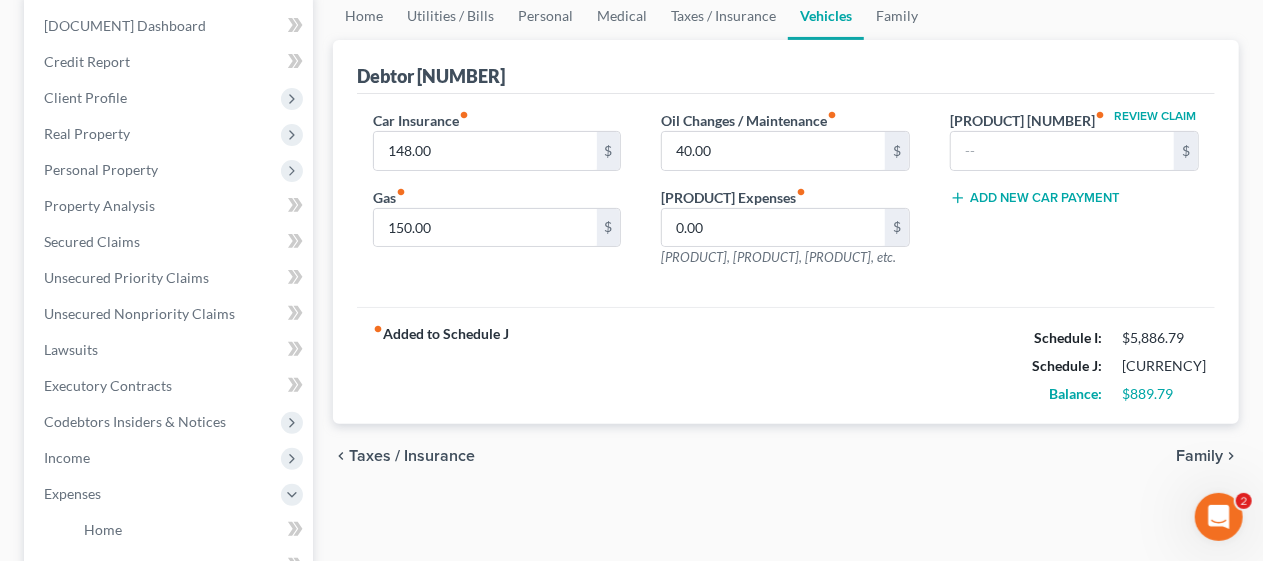 click on "Added to Schedule J Schedule I: [CURRENCY] Schedule J: [CURRENCY] Balance: [CURRENCY]" at bounding box center (786, 365) 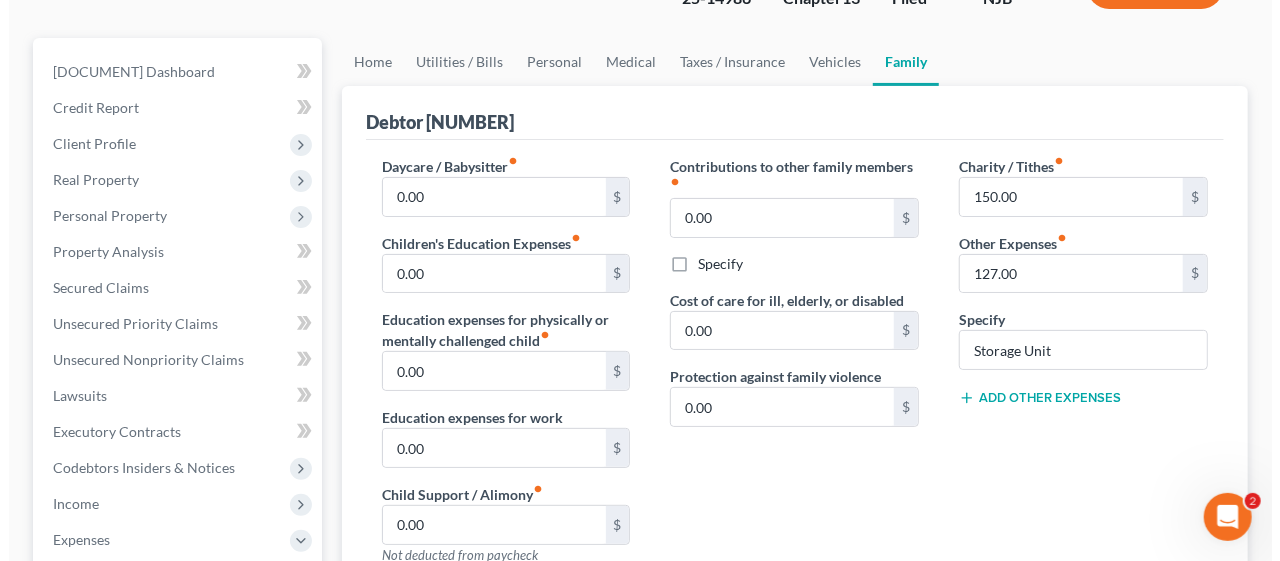 scroll, scrollTop: 100, scrollLeft: 0, axis: vertical 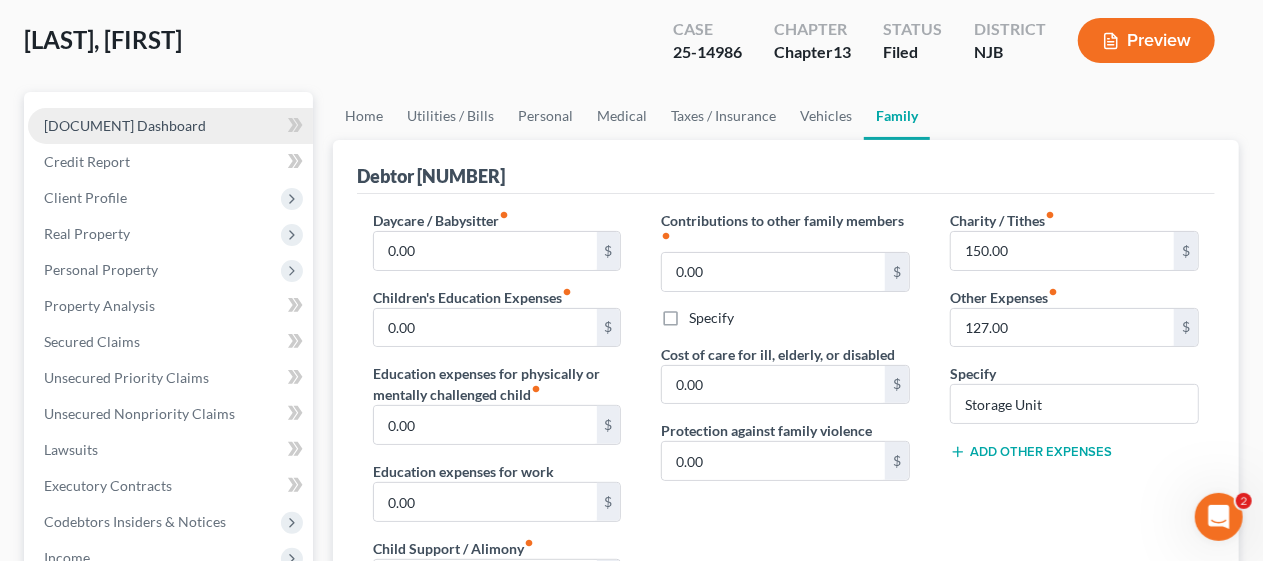 click on "[DOCUMENT] Dashboard" at bounding box center [170, 126] 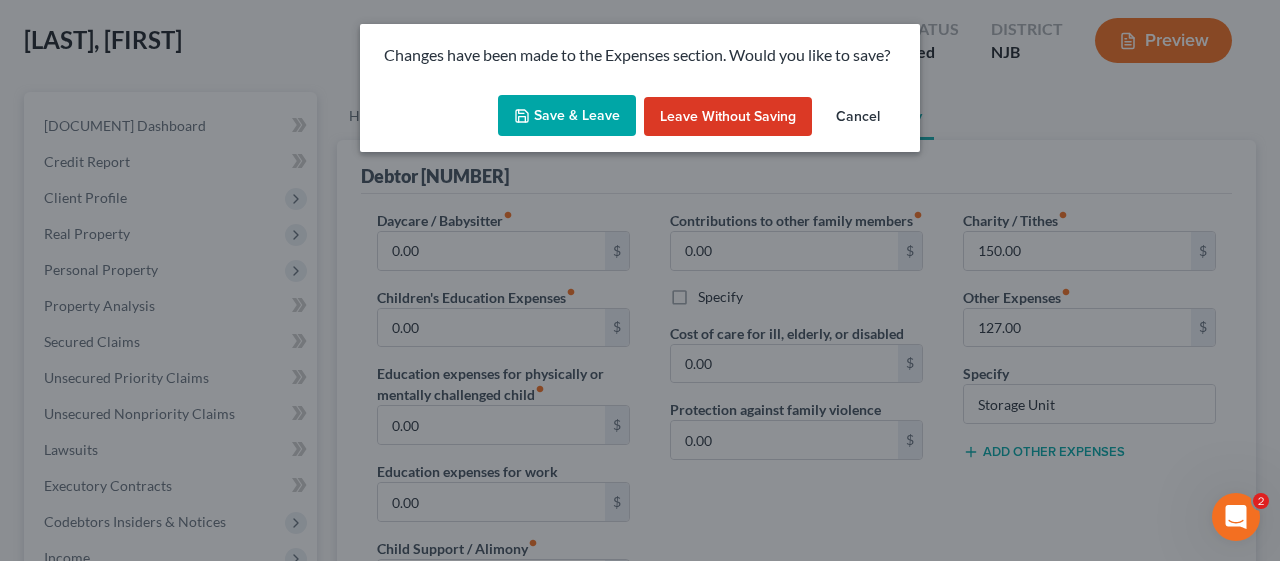 click on "Save & Leave" at bounding box center [567, 116] 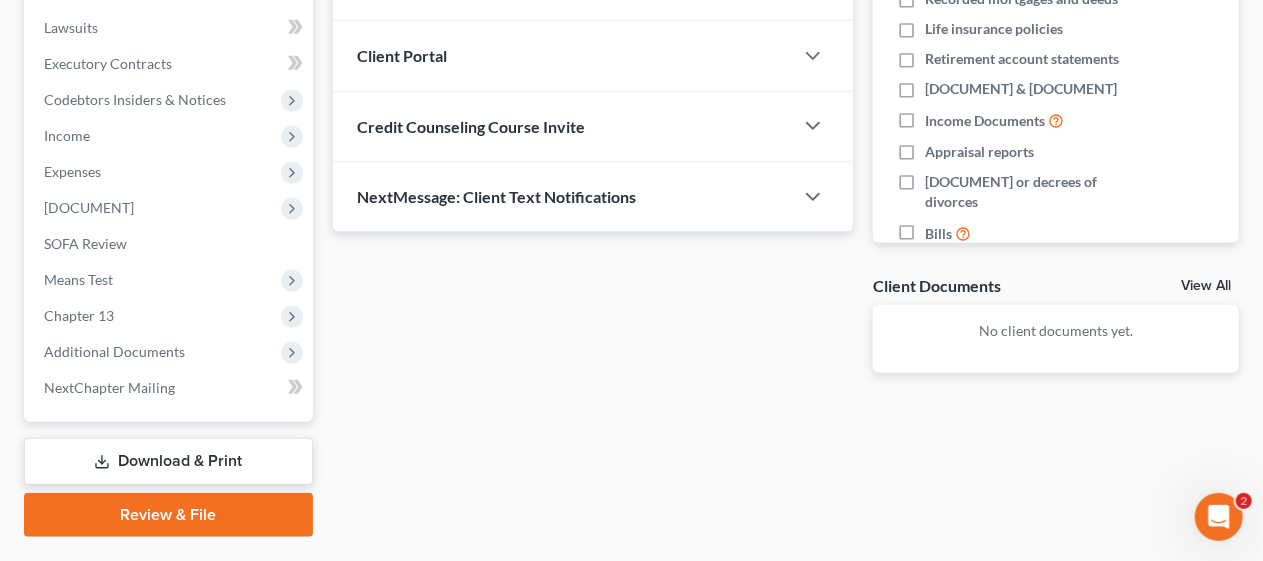 scroll, scrollTop: 571, scrollLeft: 0, axis: vertical 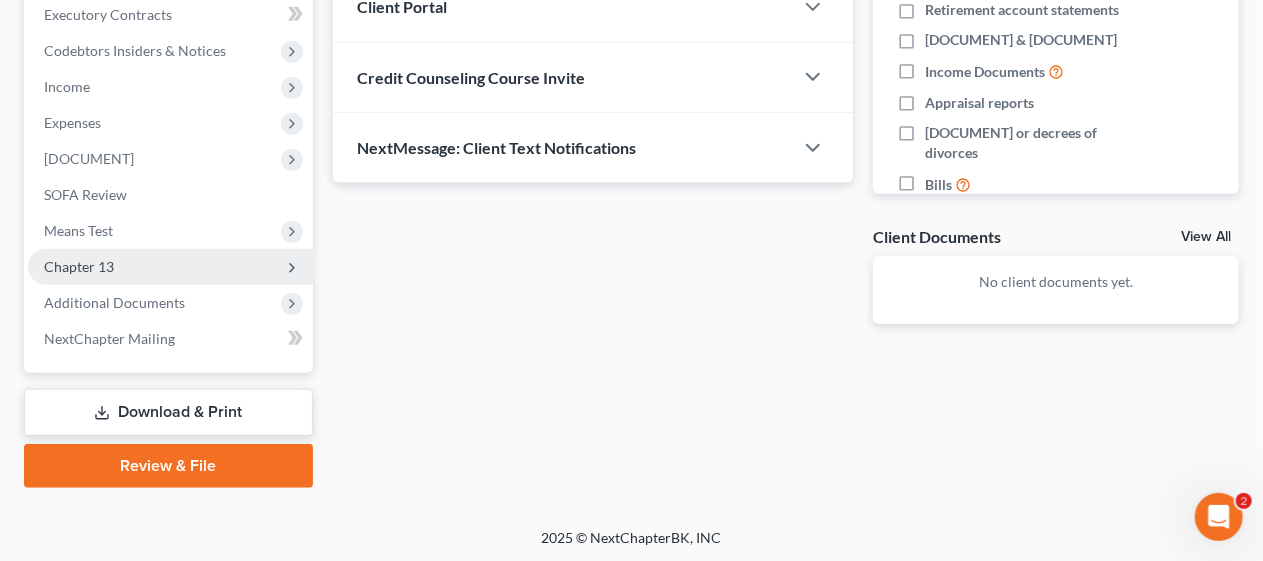 click on "Chapter 13" at bounding box center (0, 0) 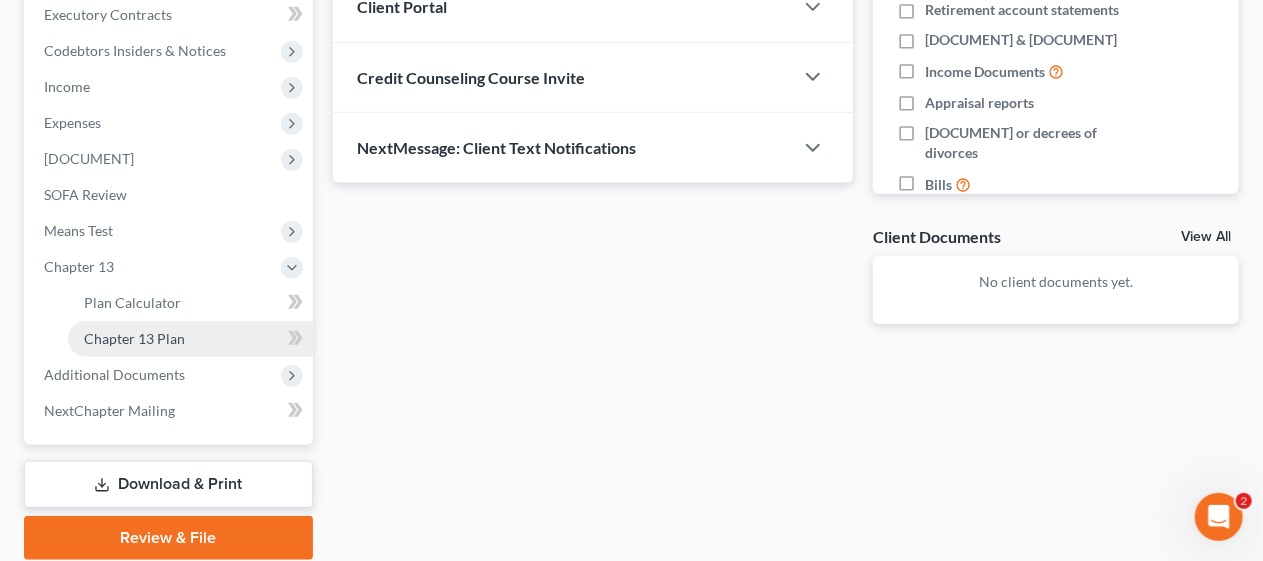 click on "Chapter 13 Plan" at bounding box center [190, 339] 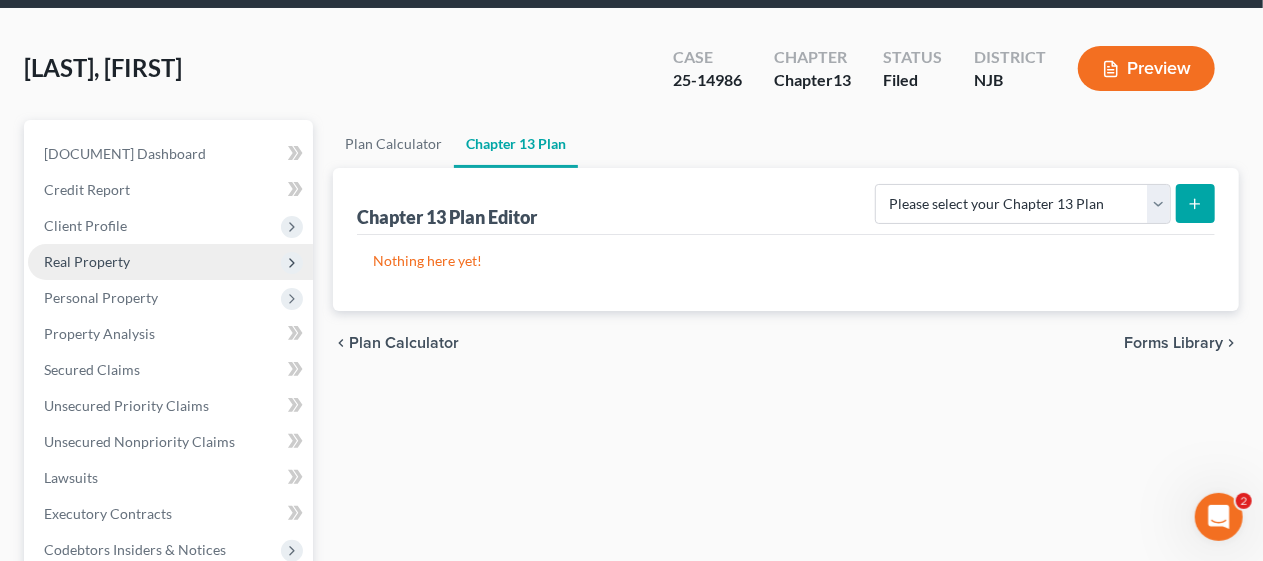 scroll, scrollTop: 0, scrollLeft: 0, axis: both 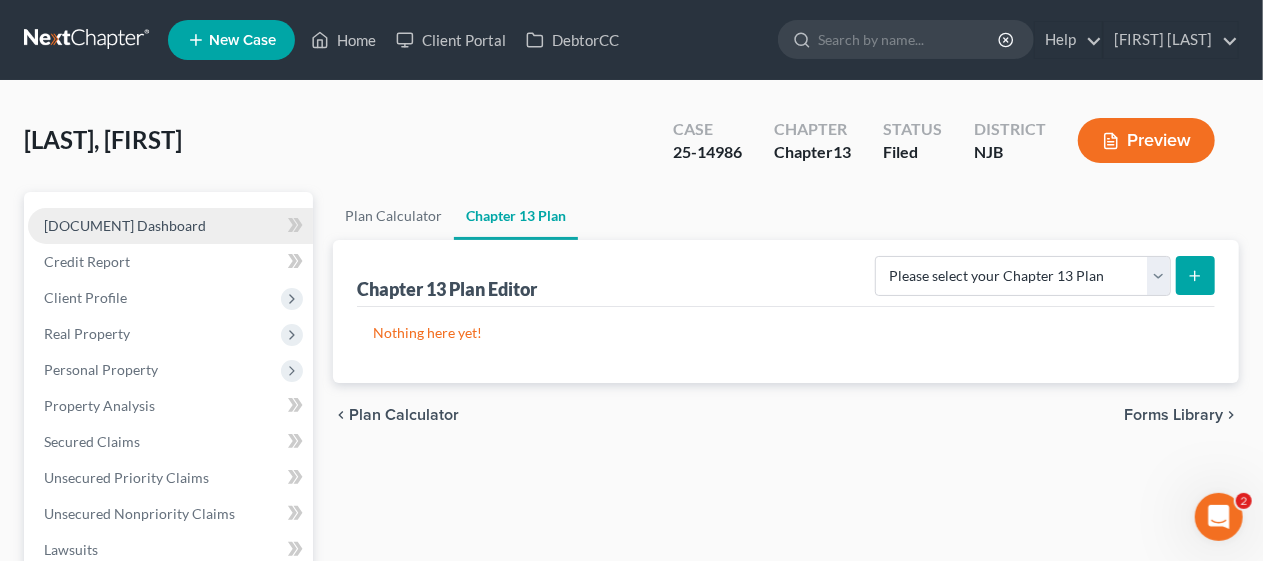 click on "[DOCUMENT] Dashboard" at bounding box center [170, 226] 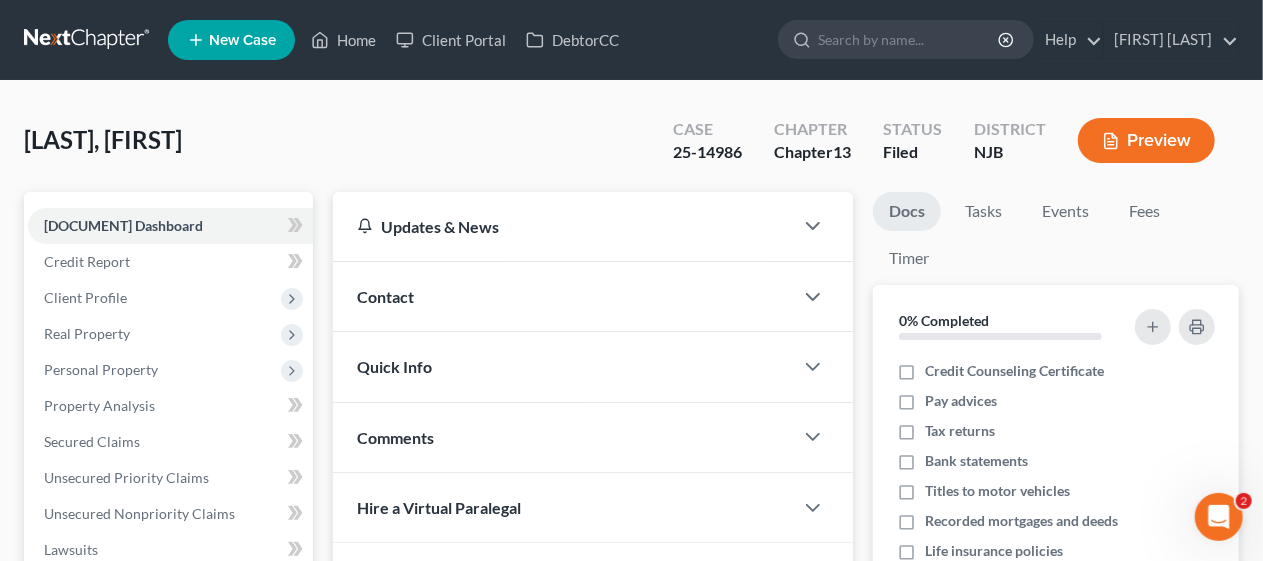 click on "Upgraded Case [CASE_NUMBER] Chapter Chapter 13 Status Filed District [STATE] Preview" at bounding box center (631, 148) 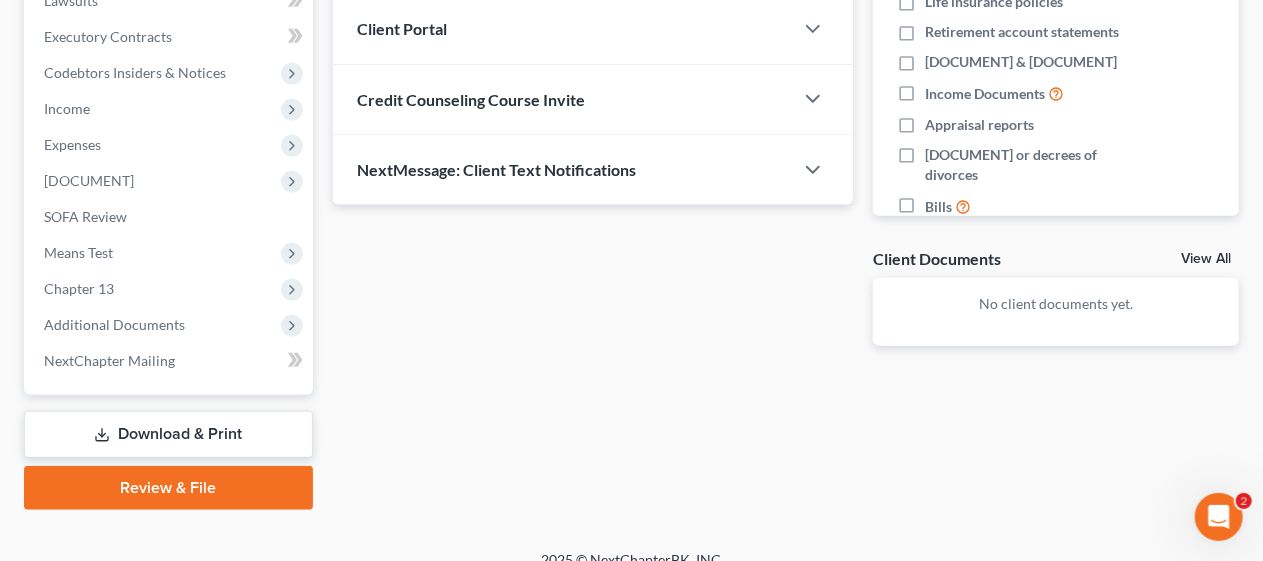 scroll, scrollTop: 571, scrollLeft: 0, axis: vertical 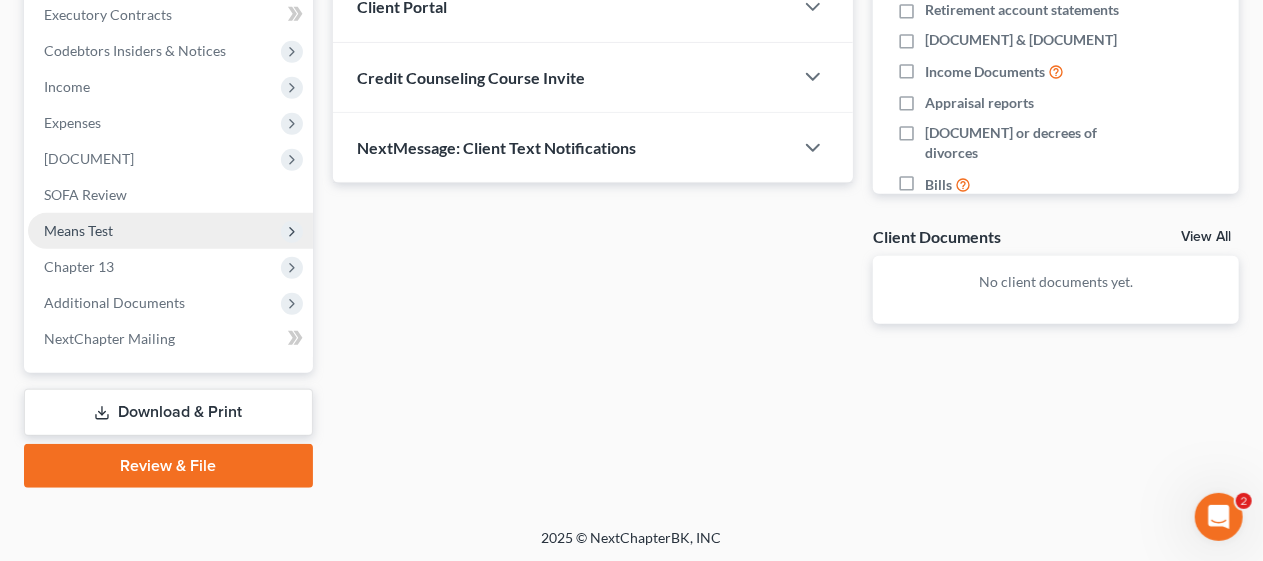 click on "Means Test" at bounding box center [0, 0] 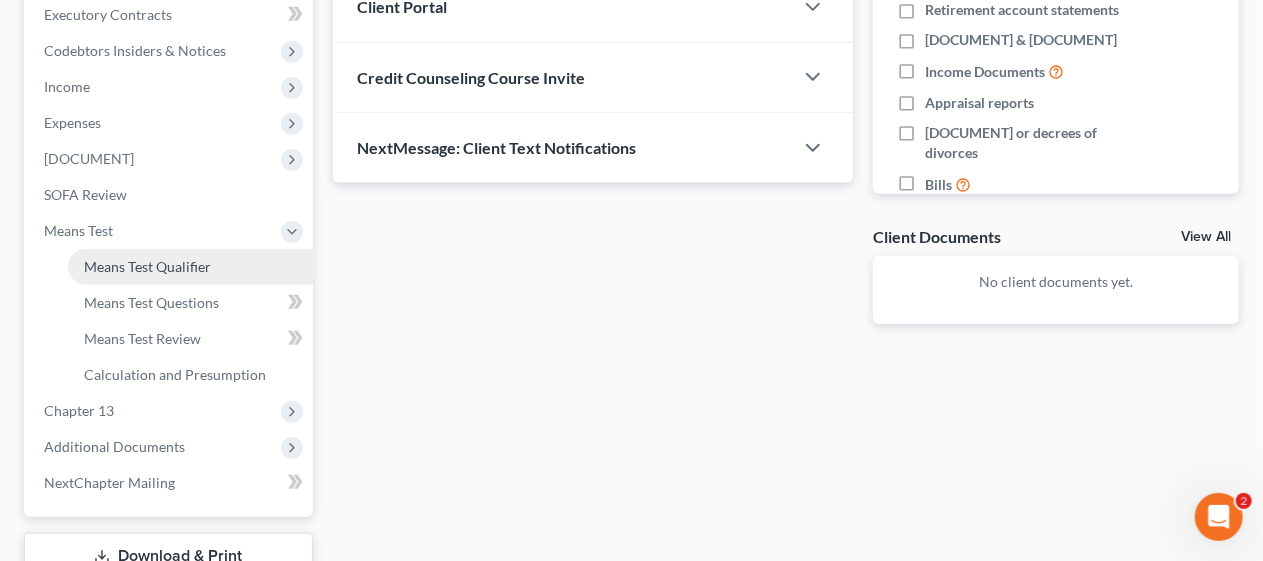 click on "Means Test Qualifier" at bounding box center (190, 267) 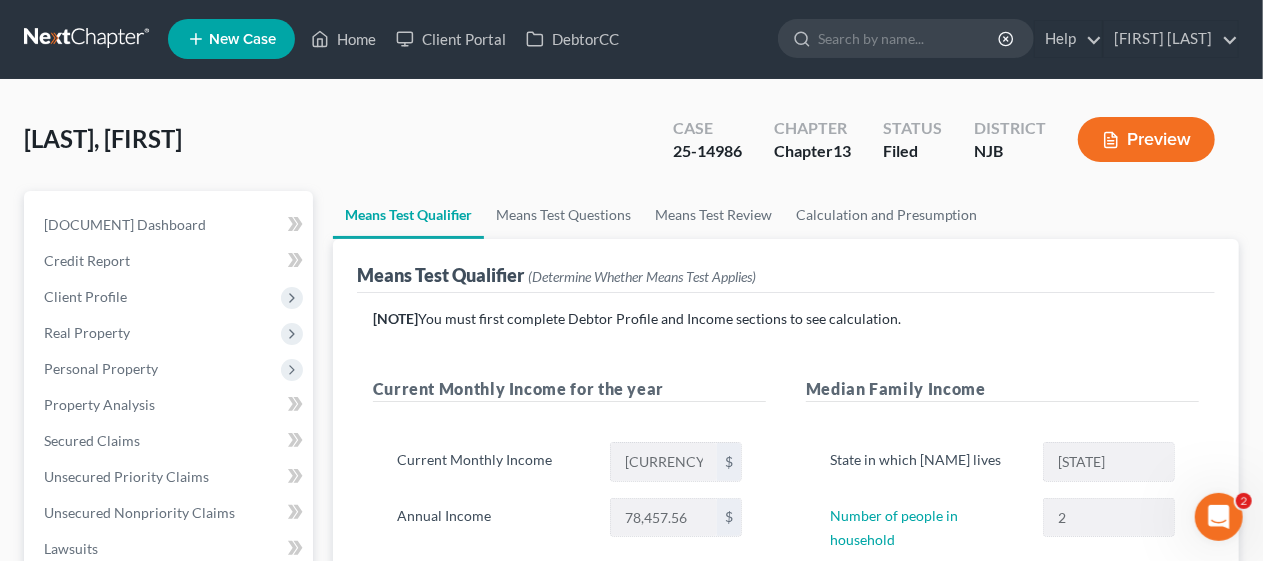 scroll, scrollTop: 0, scrollLeft: 0, axis: both 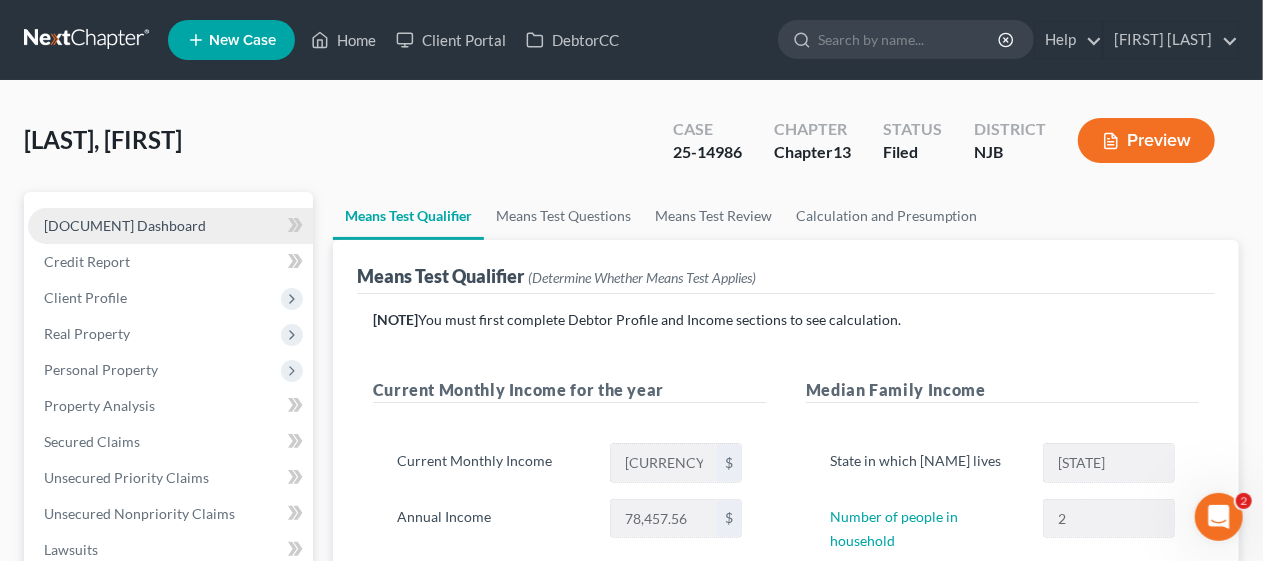 click on "[DOCUMENT] Dashboard" at bounding box center (170, 226) 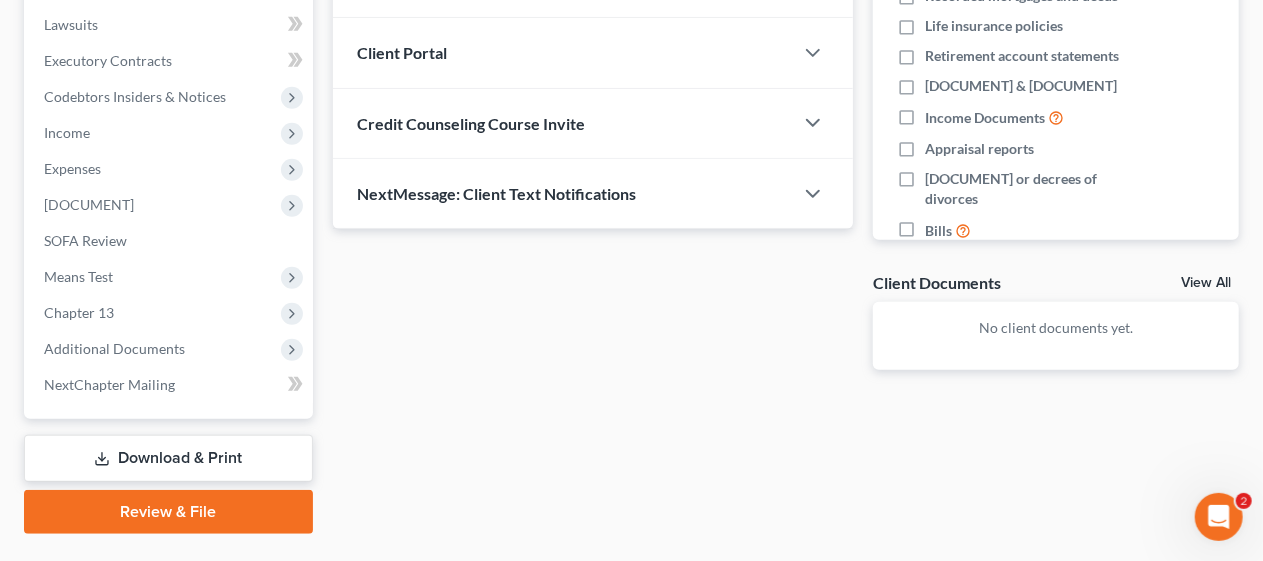 scroll, scrollTop: 571, scrollLeft: 0, axis: vertical 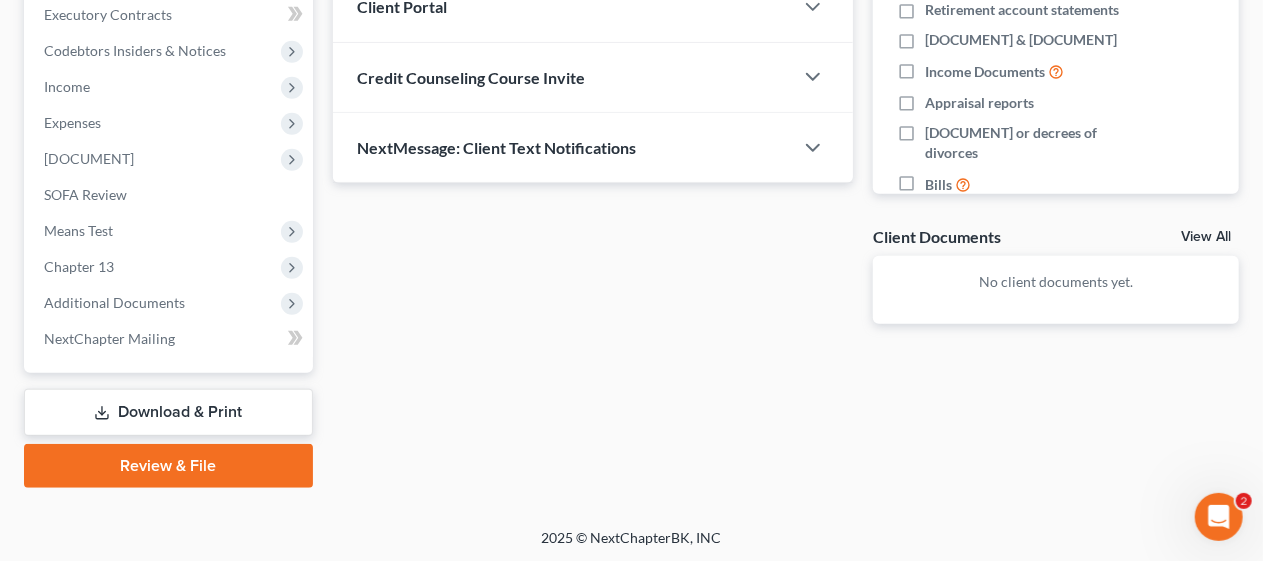 click on "Download & Print" at bounding box center (168, 412) 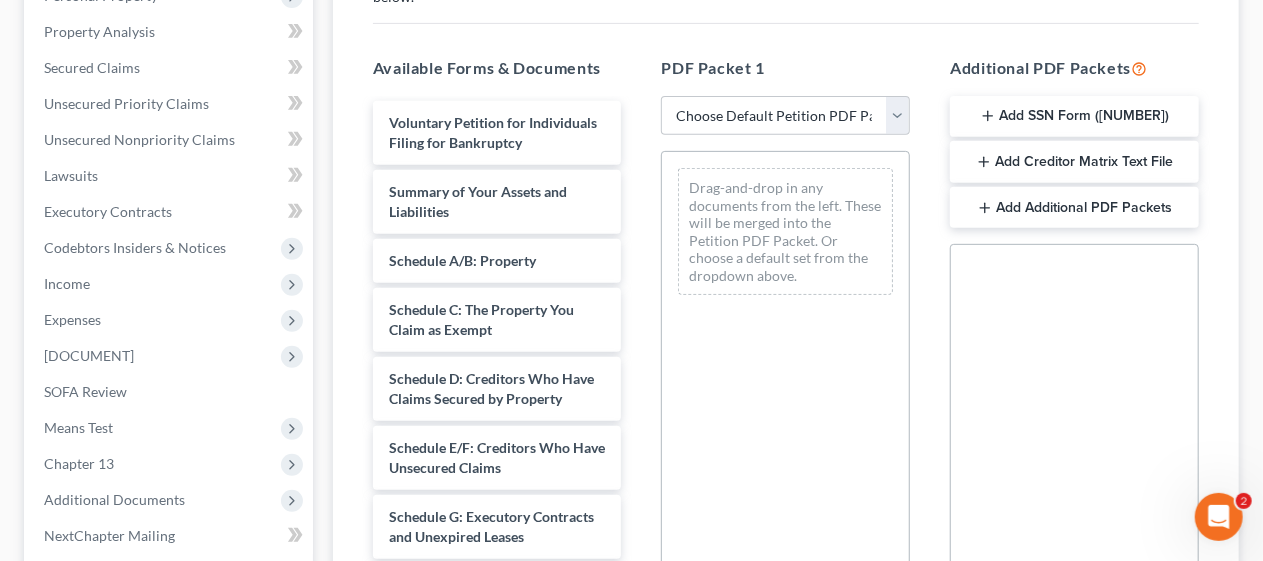 scroll, scrollTop: 400, scrollLeft: 0, axis: vertical 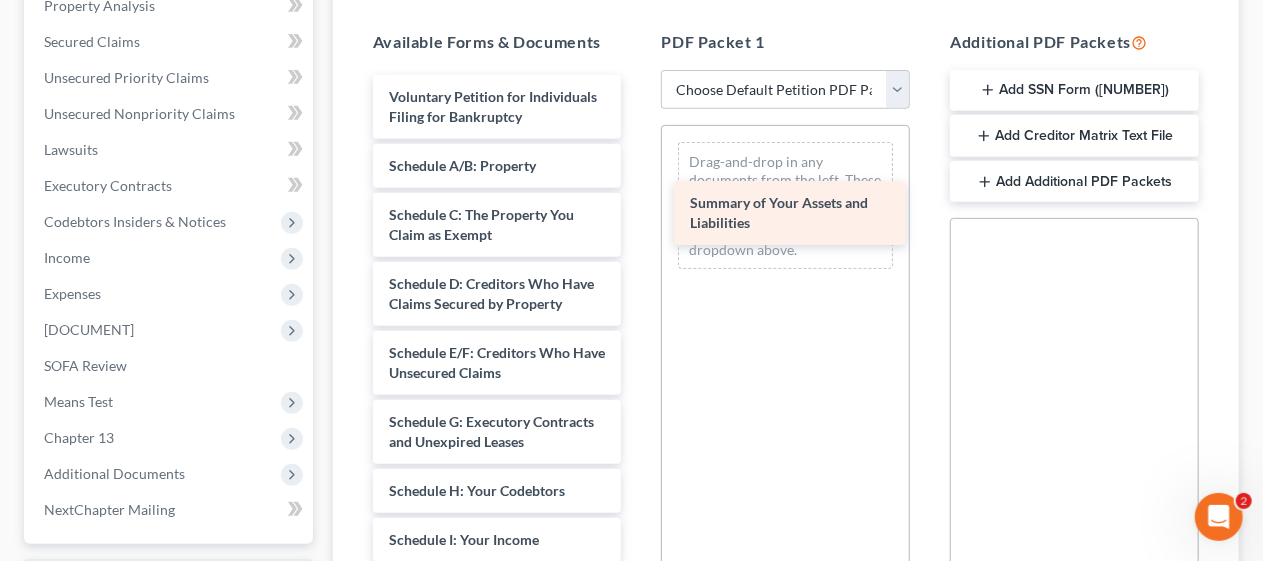 drag, startPoint x: 477, startPoint y: 191, endPoint x: 778, endPoint y: 210, distance: 301.59906 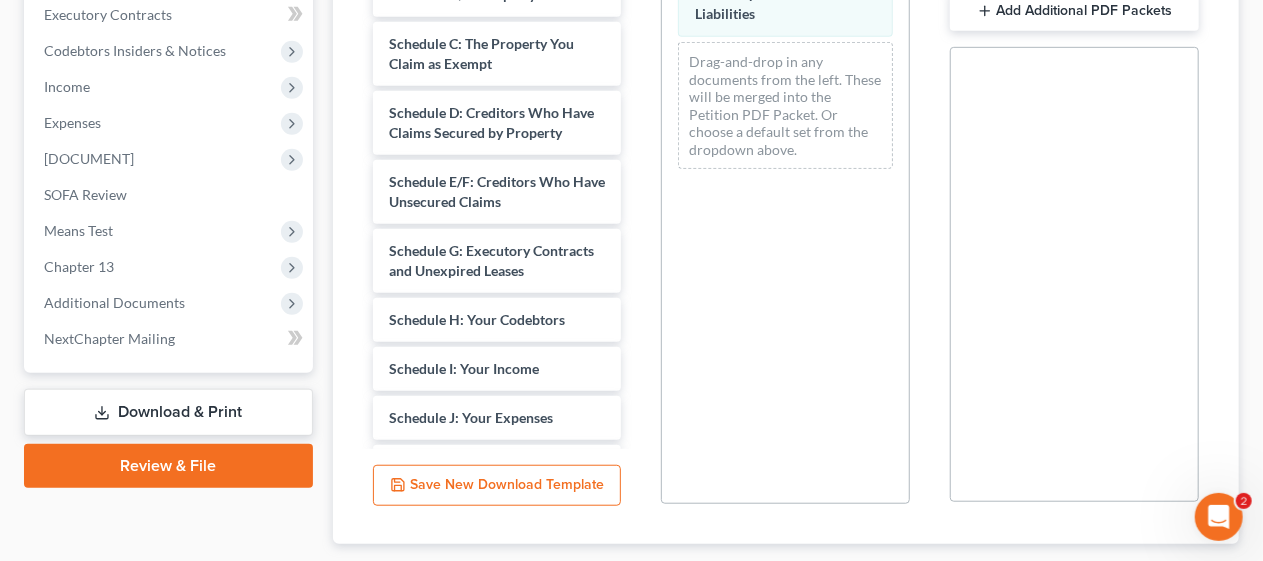scroll, scrollTop: 600, scrollLeft: 0, axis: vertical 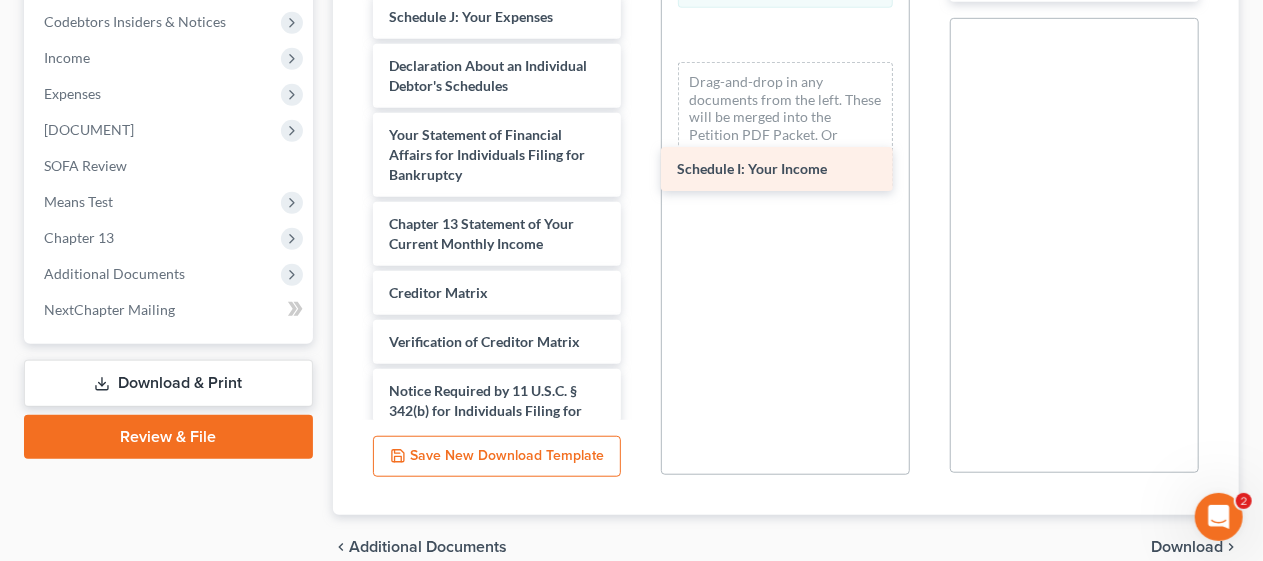 drag, startPoint x: 466, startPoint y: 68, endPoint x: 754, endPoint y: 162, distance: 302.95215 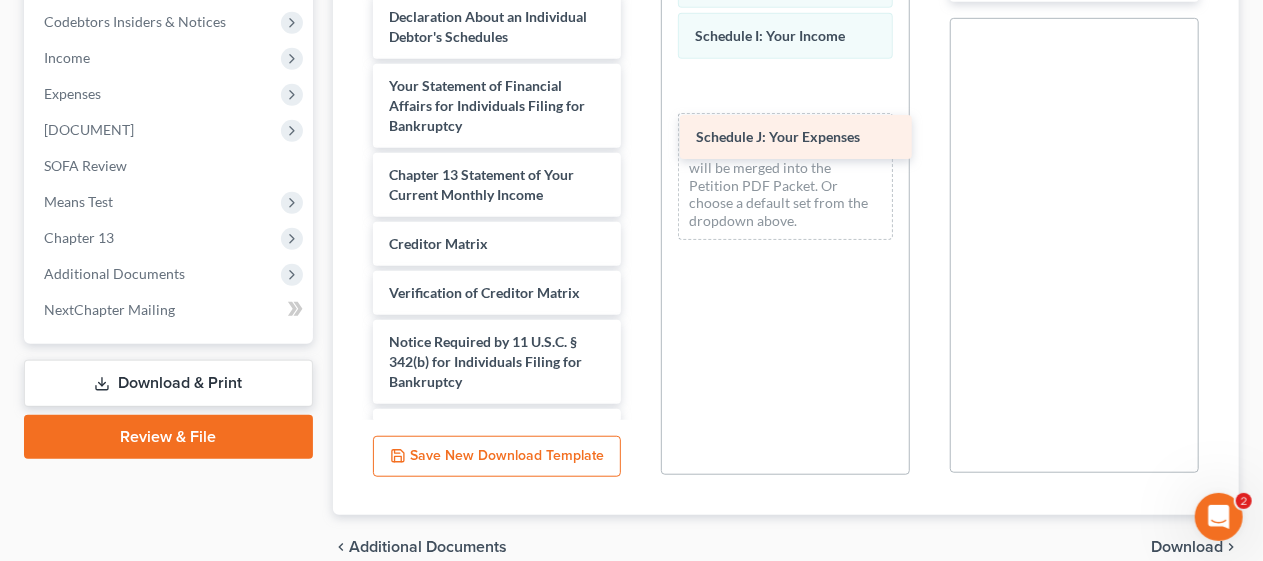 drag, startPoint x: 463, startPoint y: 70, endPoint x: 772, endPoint y: 132, distance: 315.1587 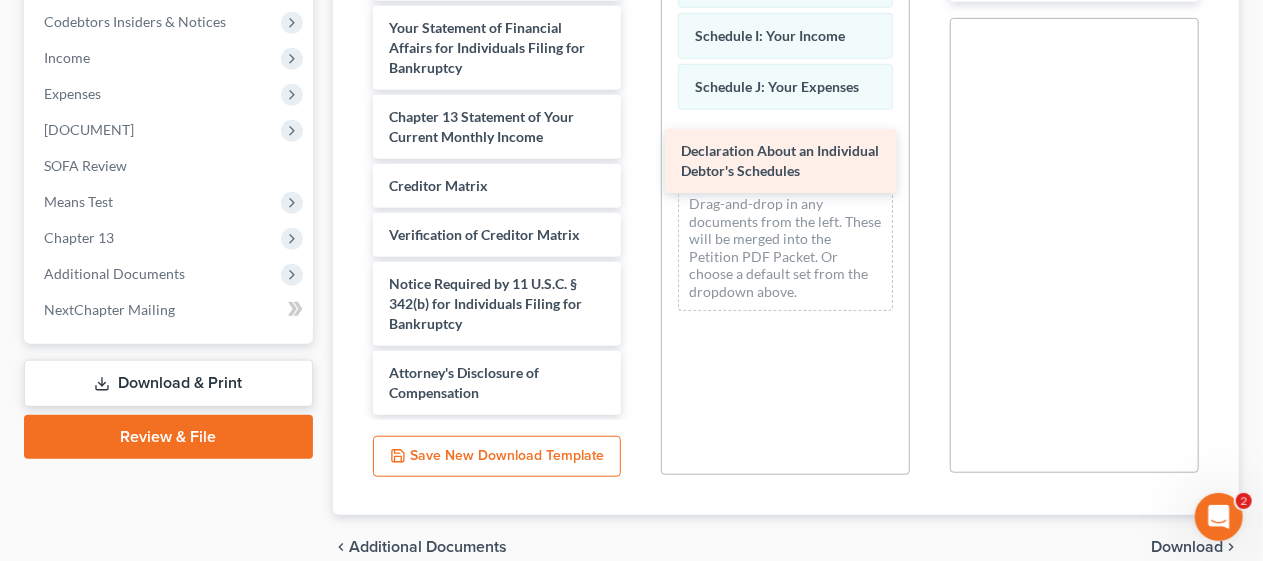 drag, startPoint x: 478, startPoint y: 82, endPoint x: 770, endPoint y: 158, distance: 301.72836 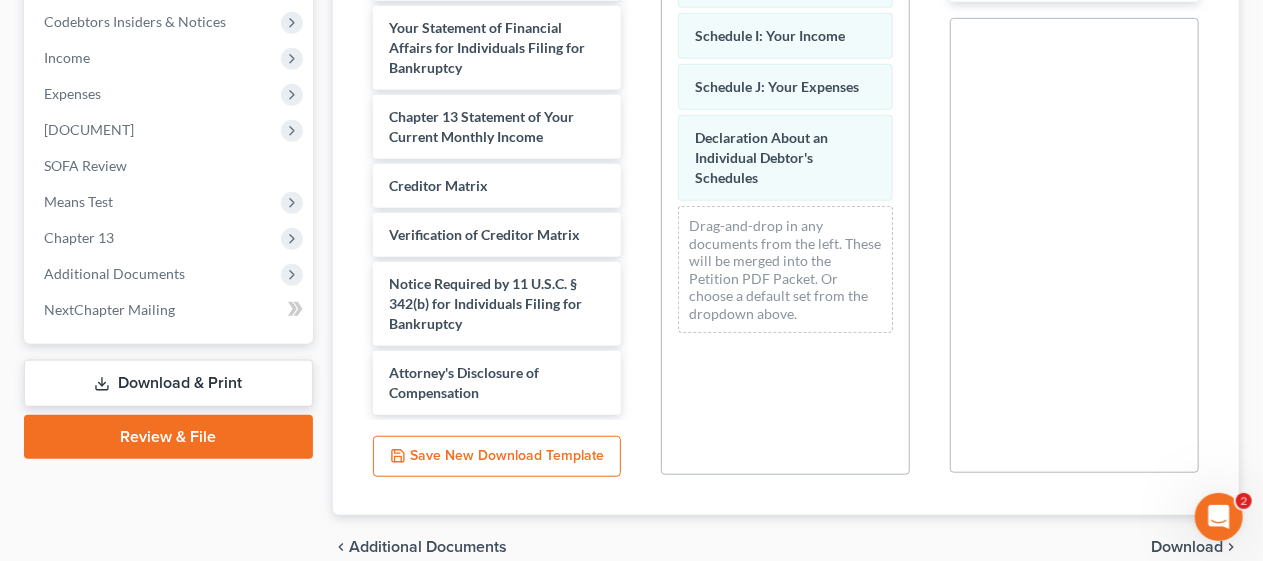 scroll, scrollTop: 692, scrollLeft: 0, axis: vertical 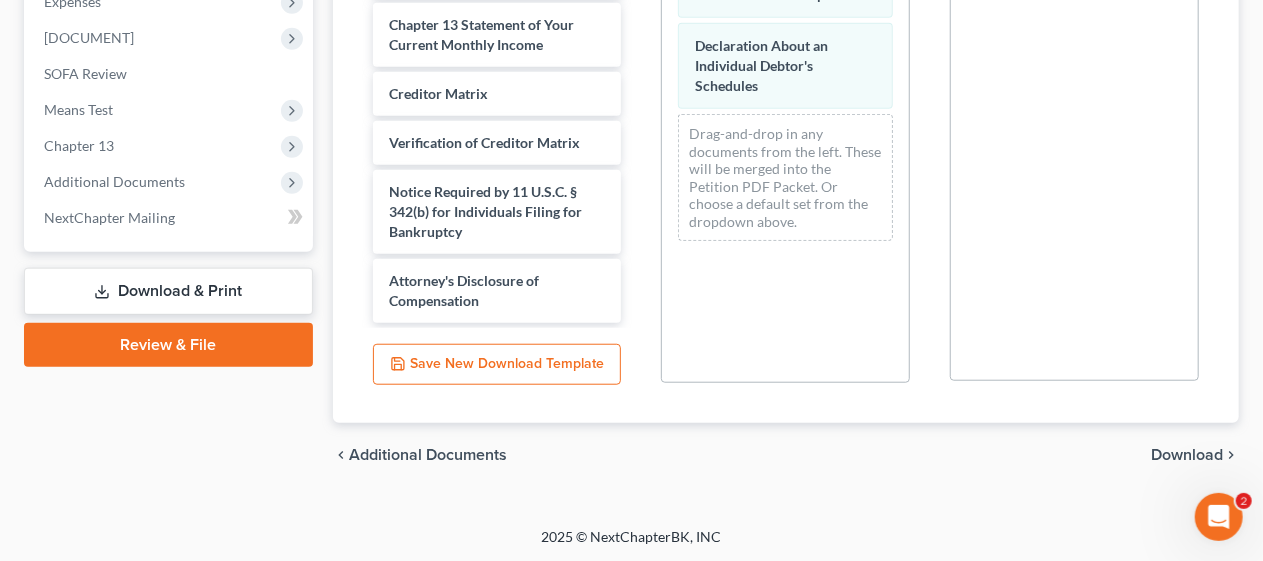 click on "Download" at bounding box center [1187, 455] 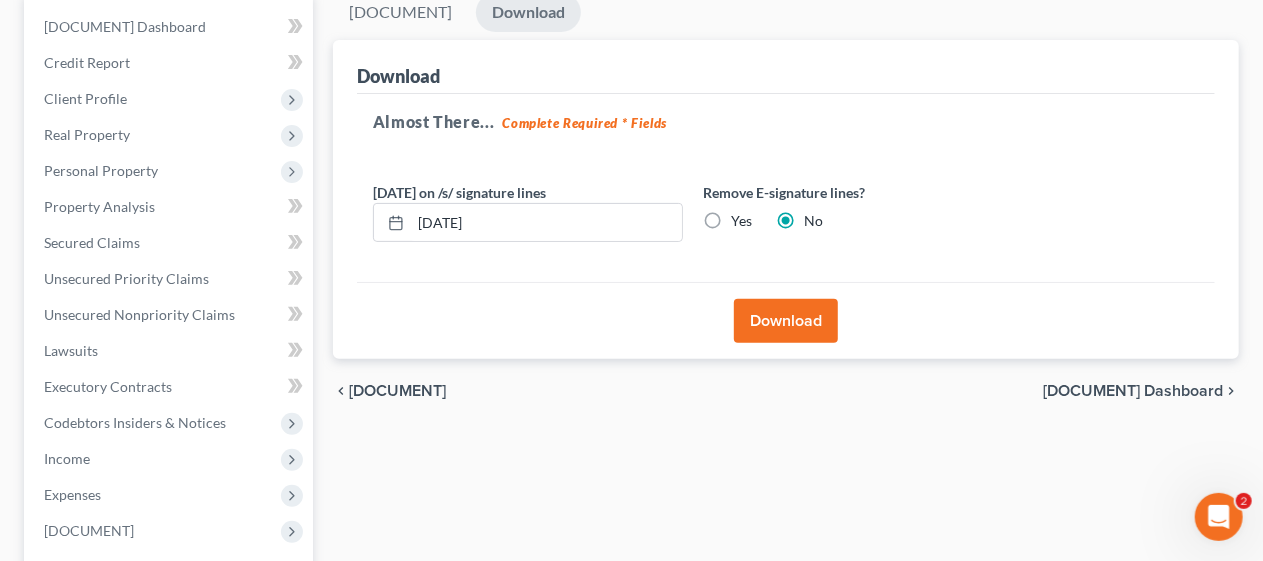scroll, scrollTop: 200, scrollLeft: 0, axis: vertical 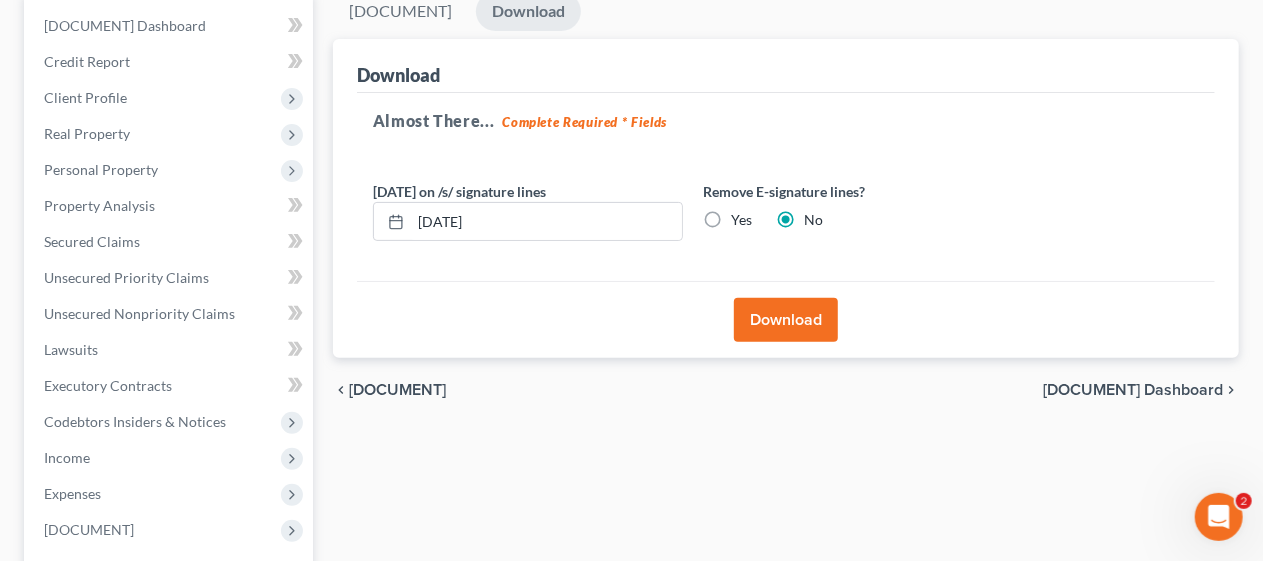 click on "Download" at bounding box center (786, 320) 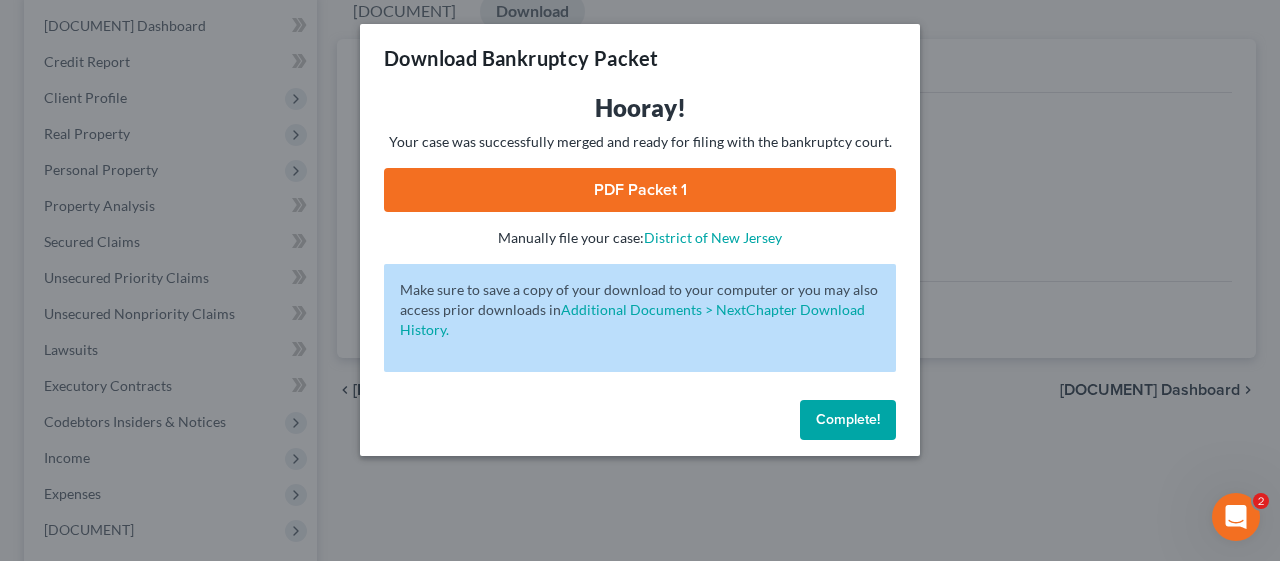 click on "PDF Packet 1" at bounding box center (640, 190) 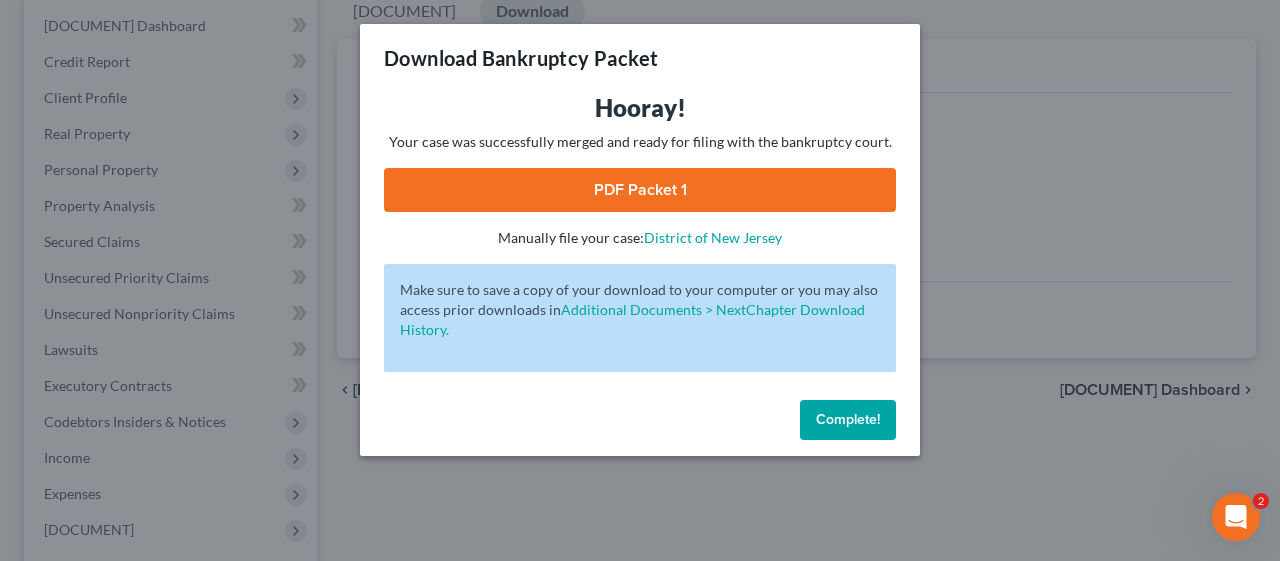 click on "Complete!" at bounding box center [848, 419] 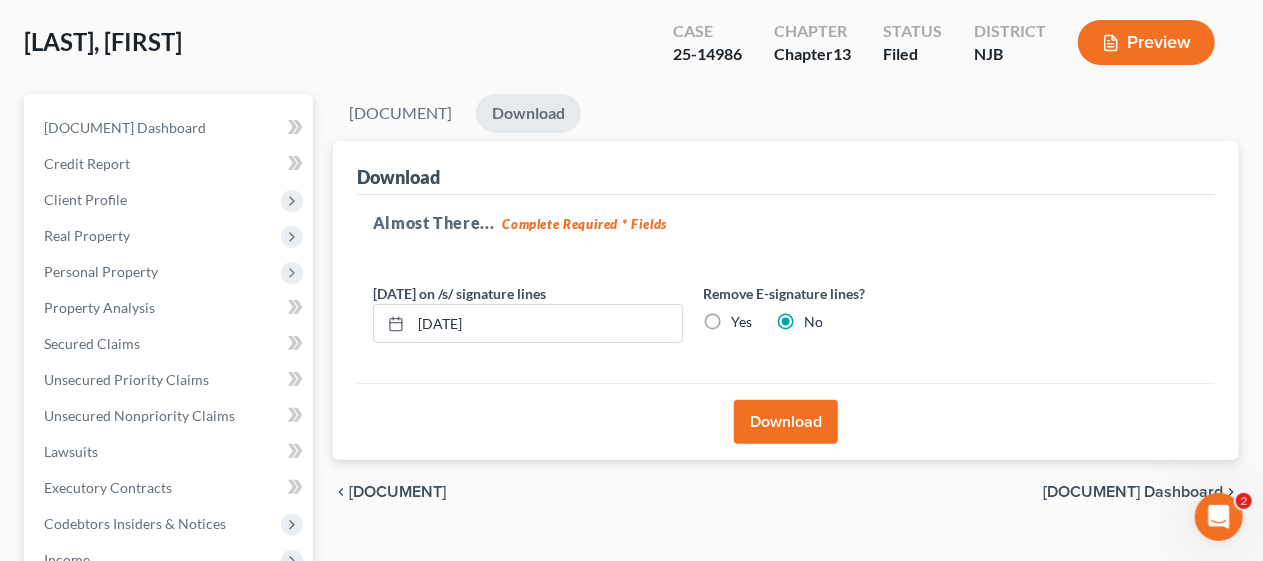 scroll, scrollTop: 0, scrollLeft: 0, axis: both 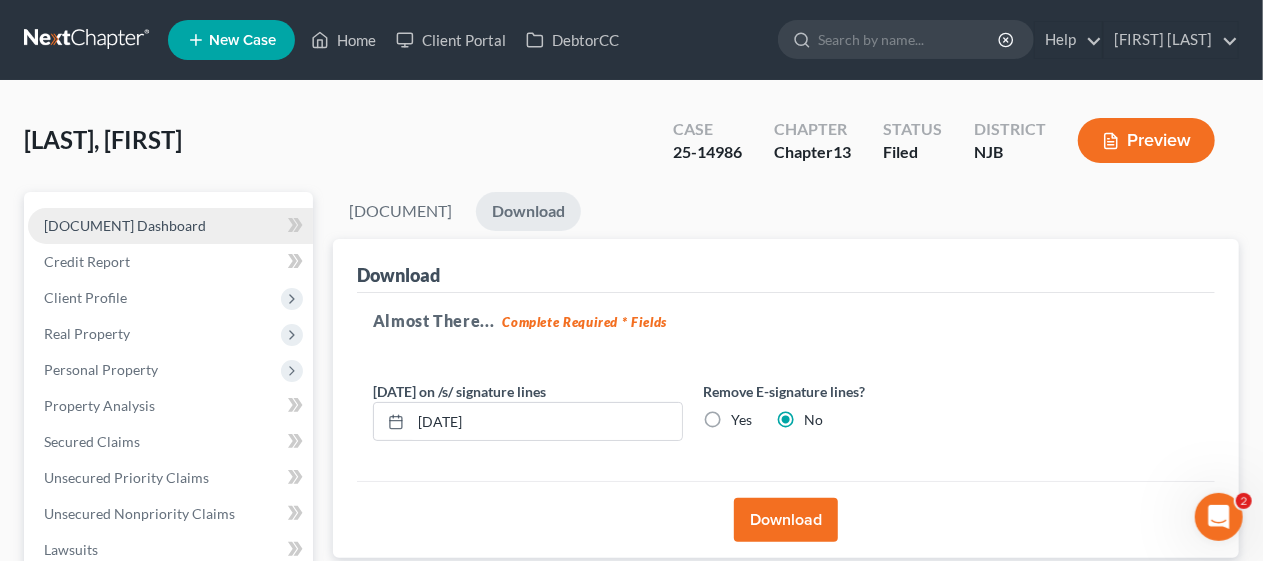 click on "[DOCUMENT] Dashboard" at bounding box center [170, 226] 